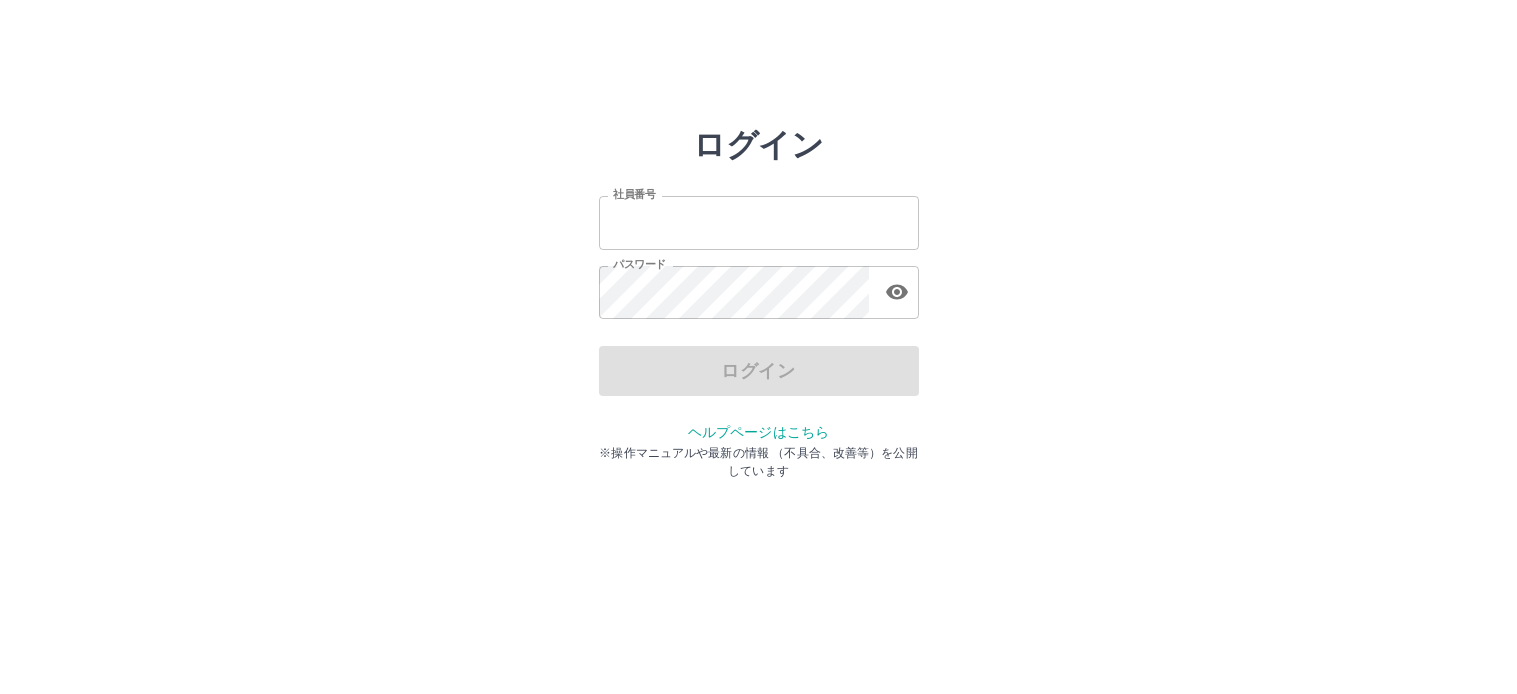 scroll, scrollTop: 0, scrollLeft: 0, axis: both 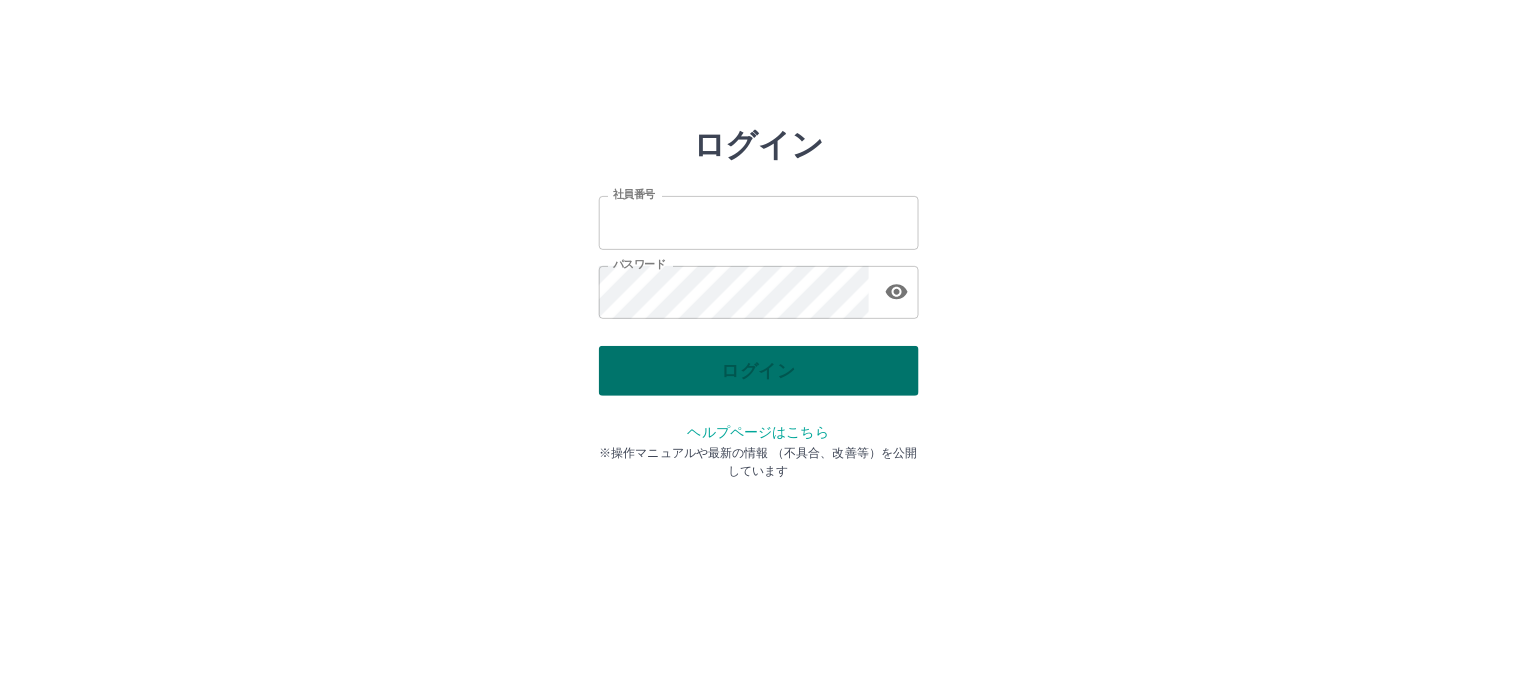 type on "*******" 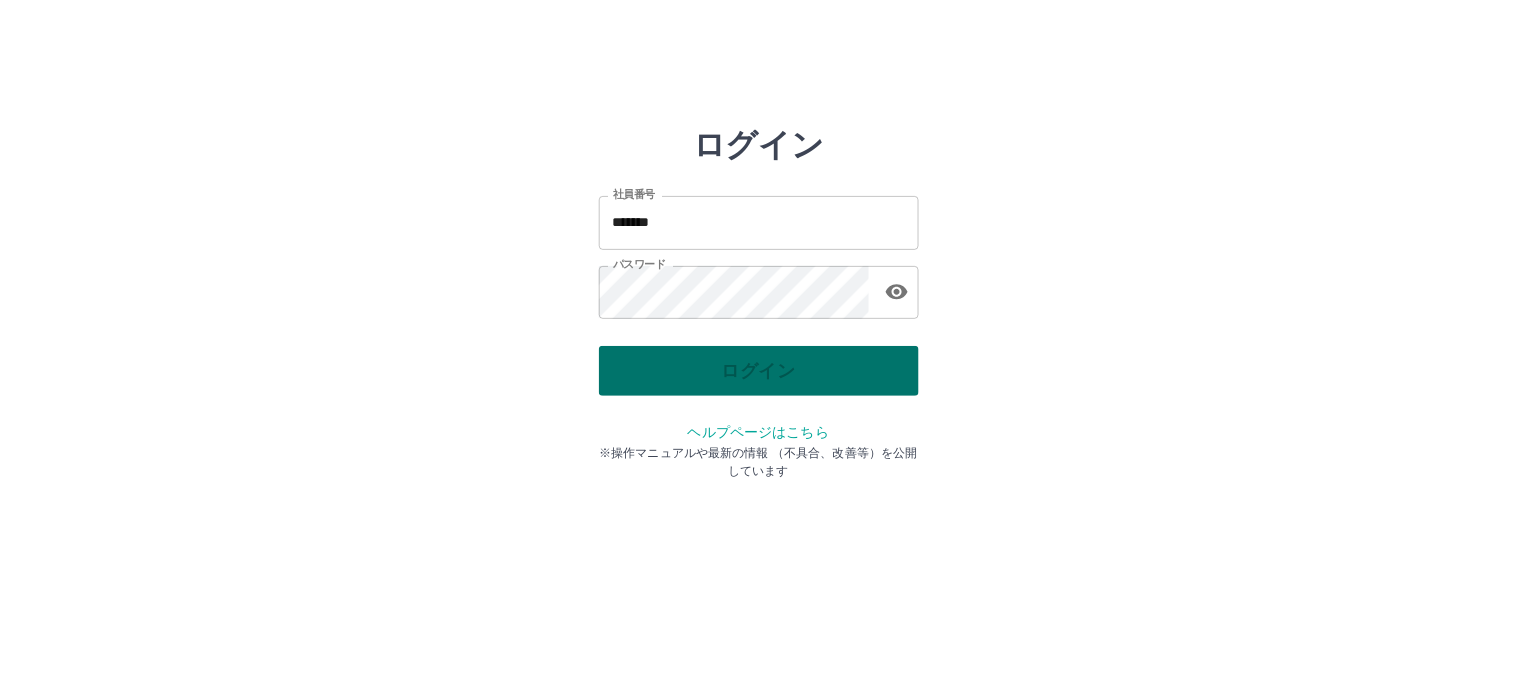 click on "ログイン" at bounding box center [759, 371] 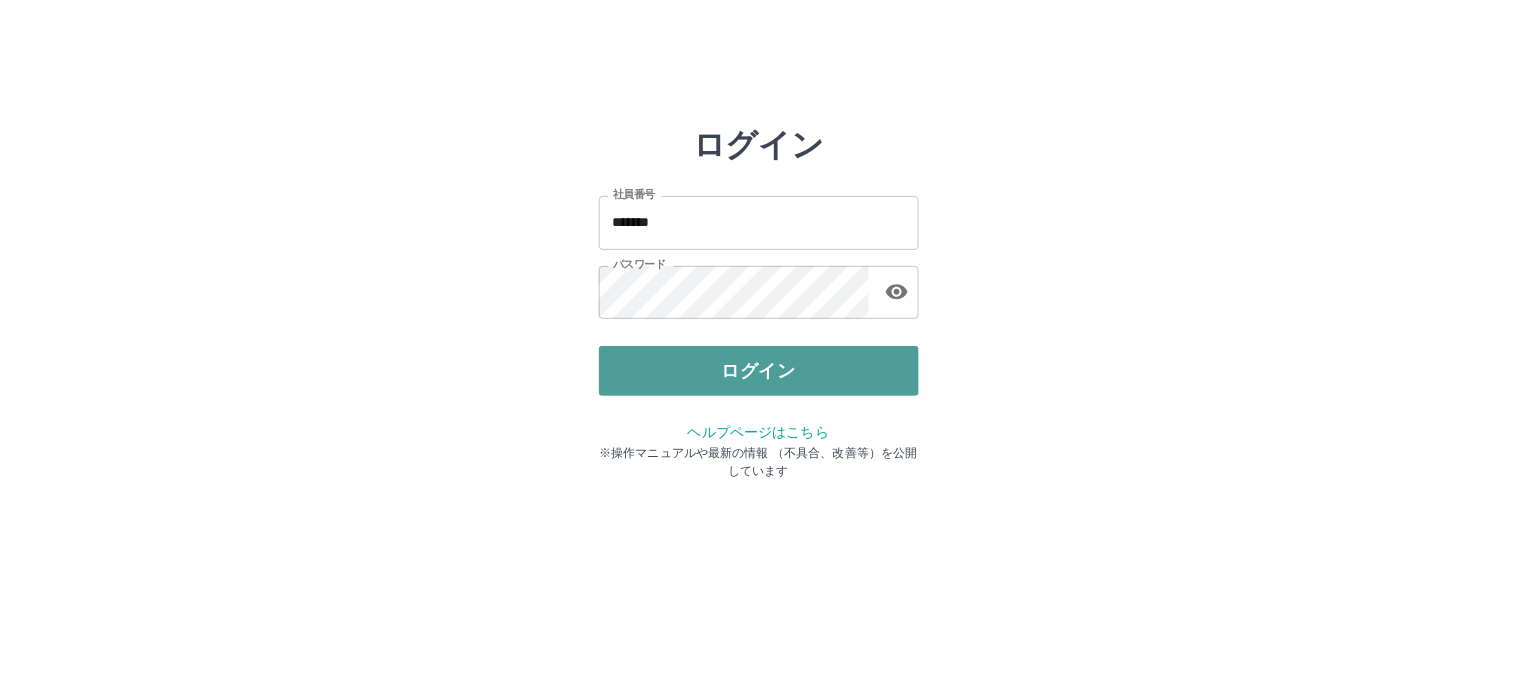click on "ログイン" at bounding box center [759, 371] 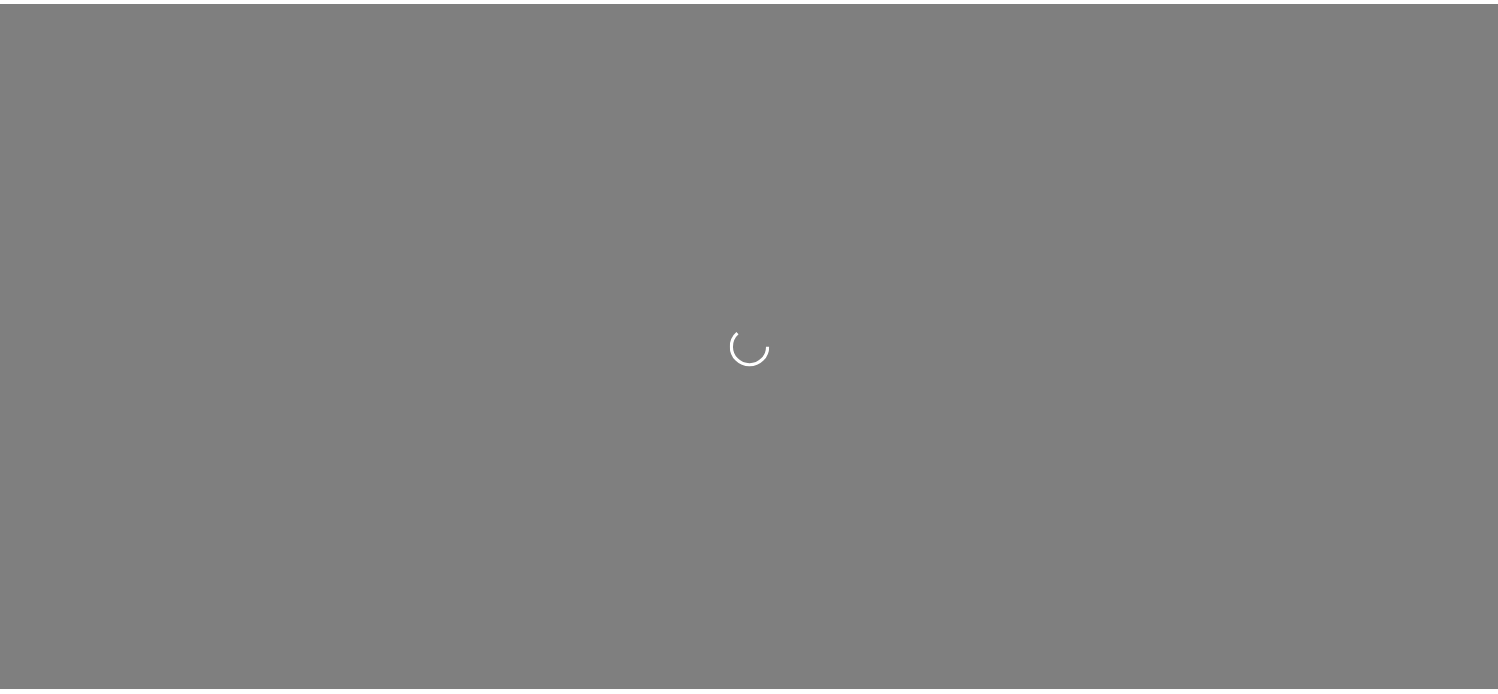 scroll, scrollTop: 0, scrollLeft: 0, axis: both 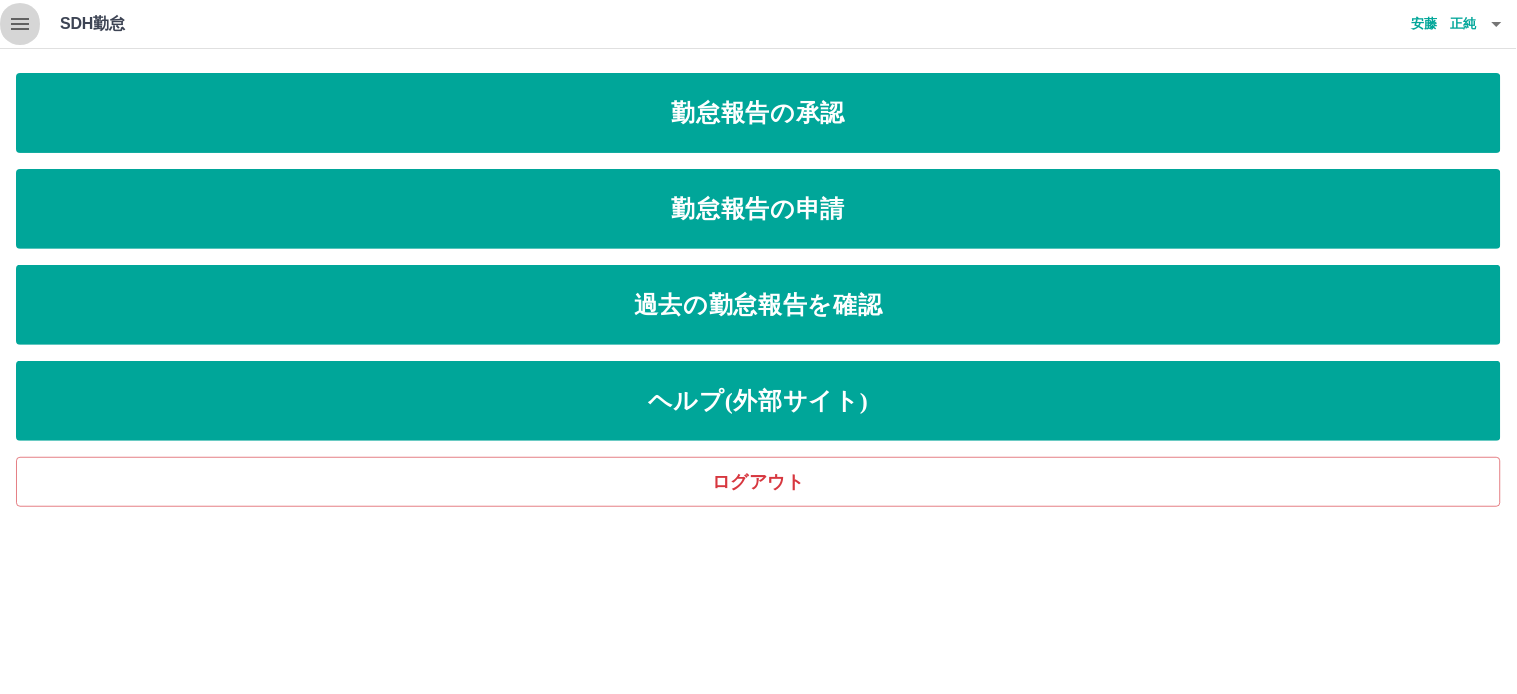 click 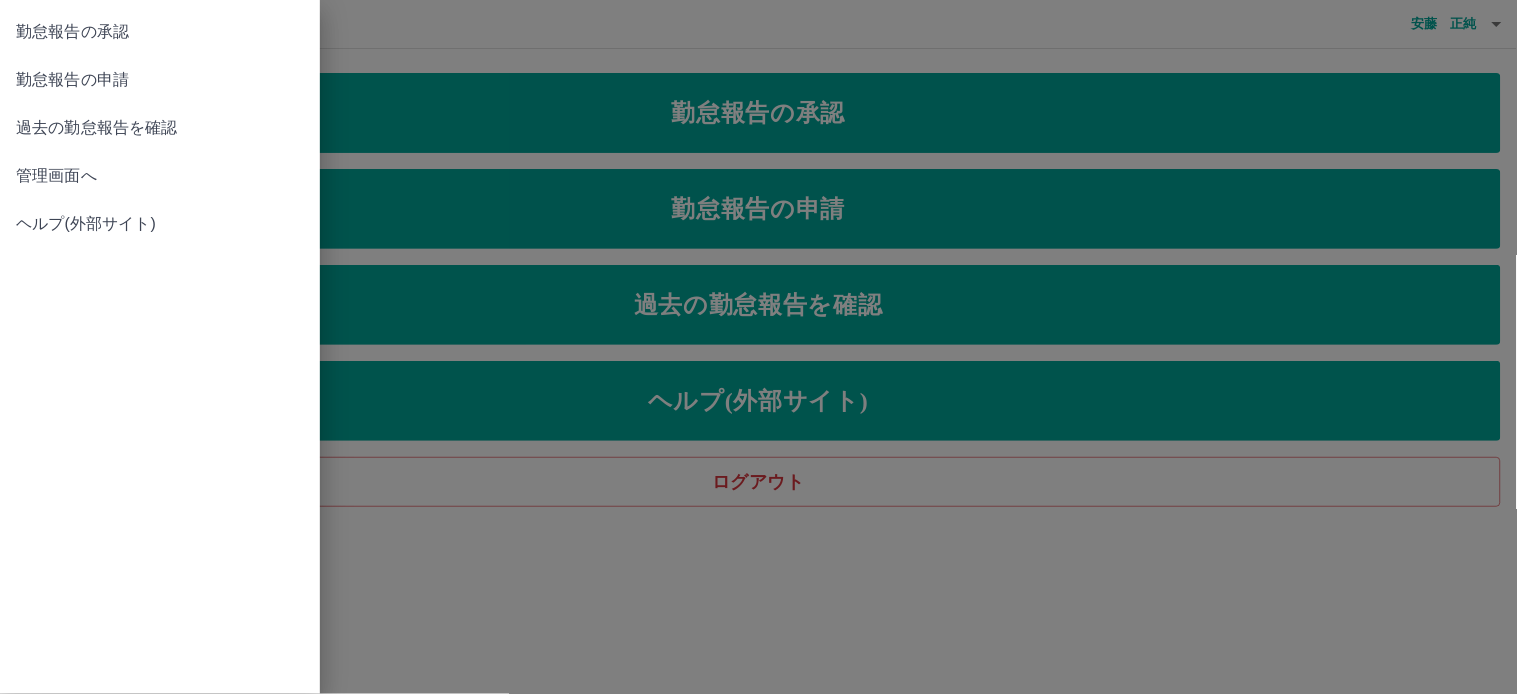 click on "管理画面へ" at bounding box center (160, 176) 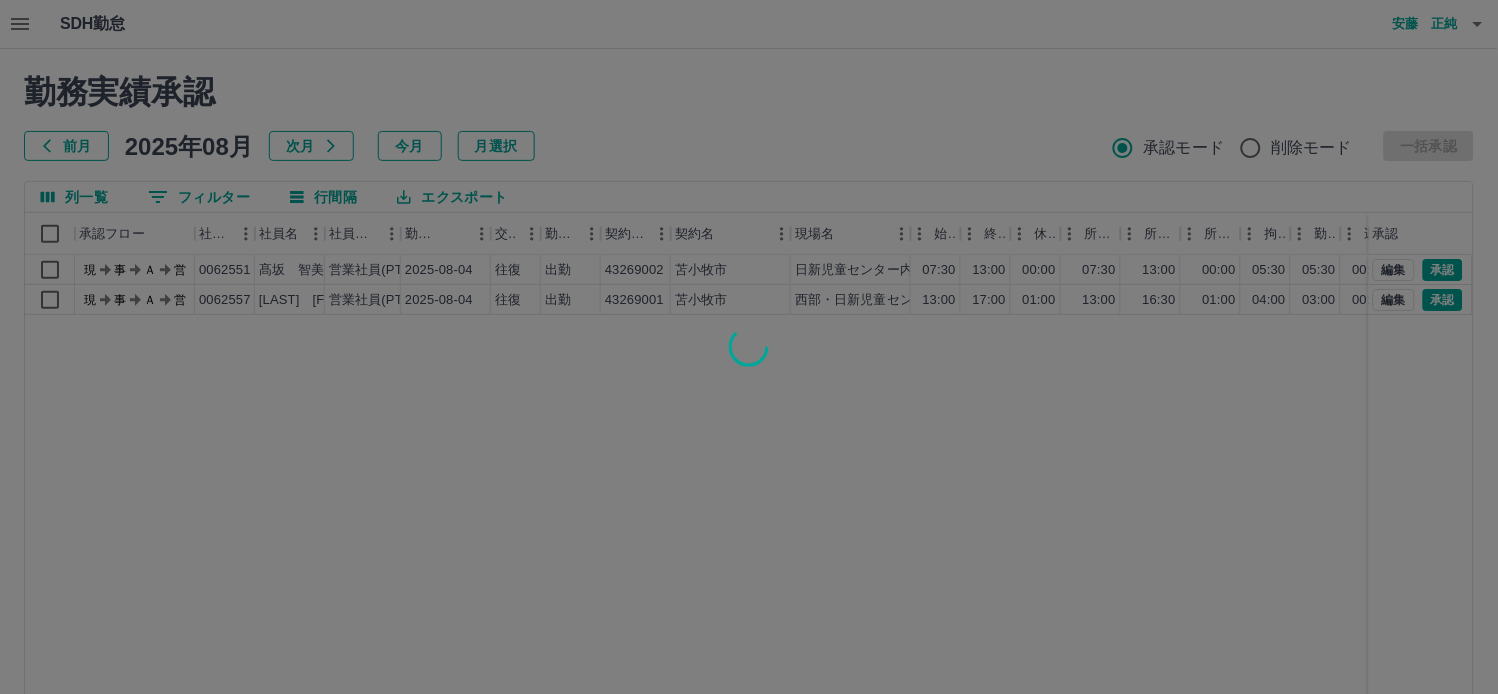 click at bounding box center (749, 347) 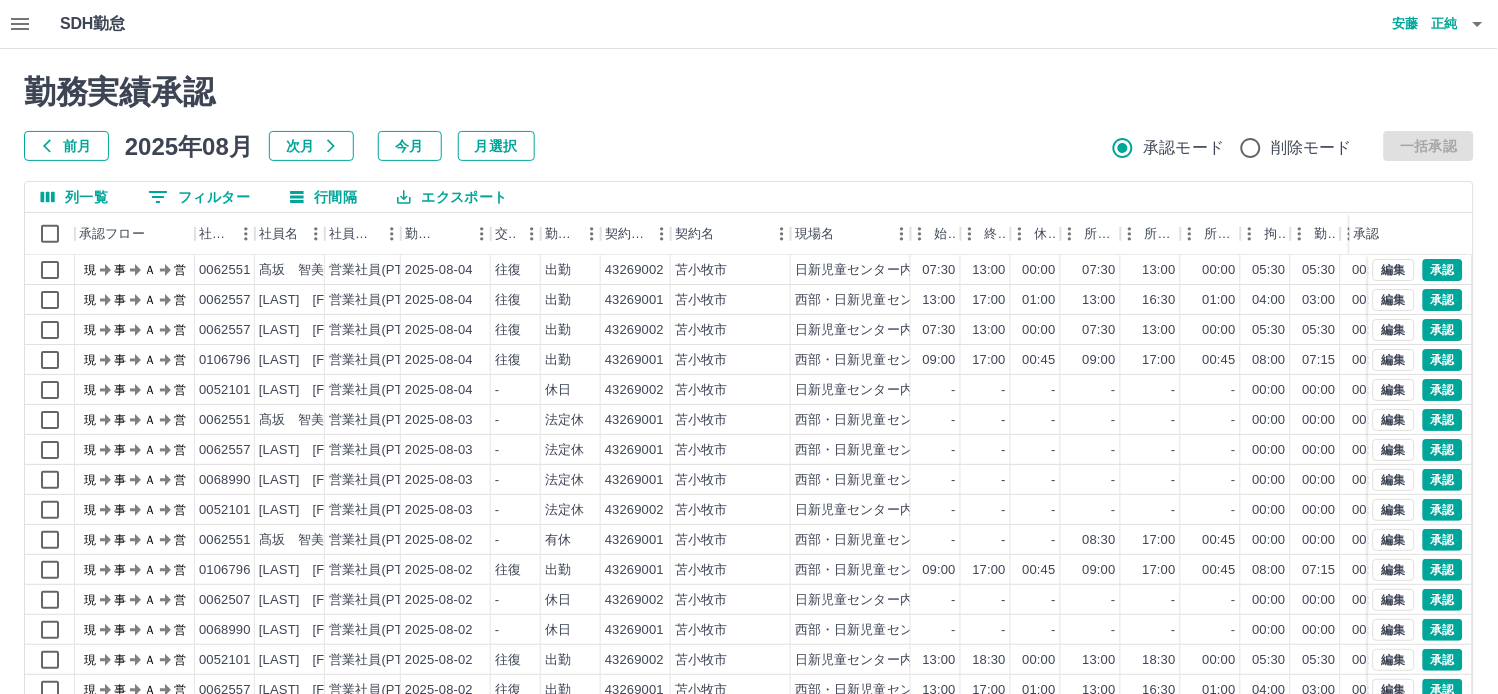 click at bounding box center [749, 347] 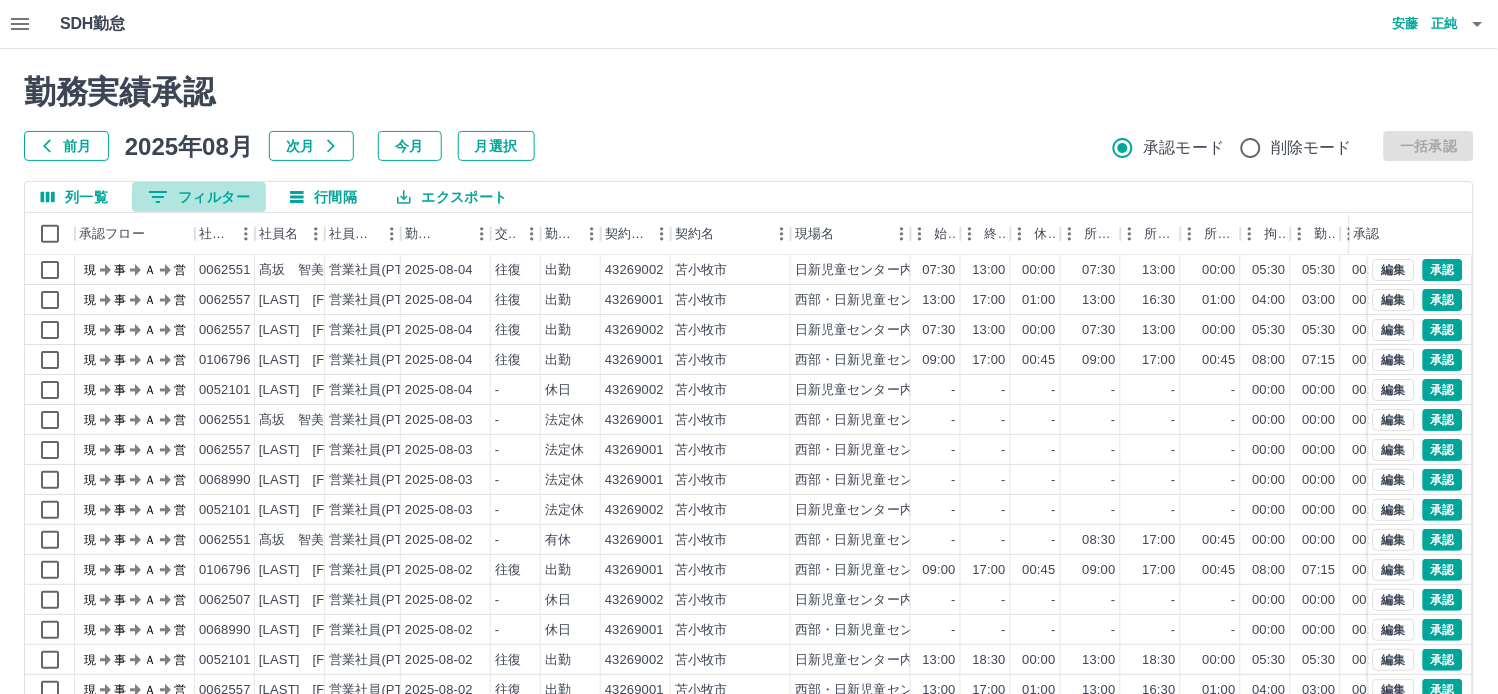 click on "0 フィルター" at bounding box center (199, 197) 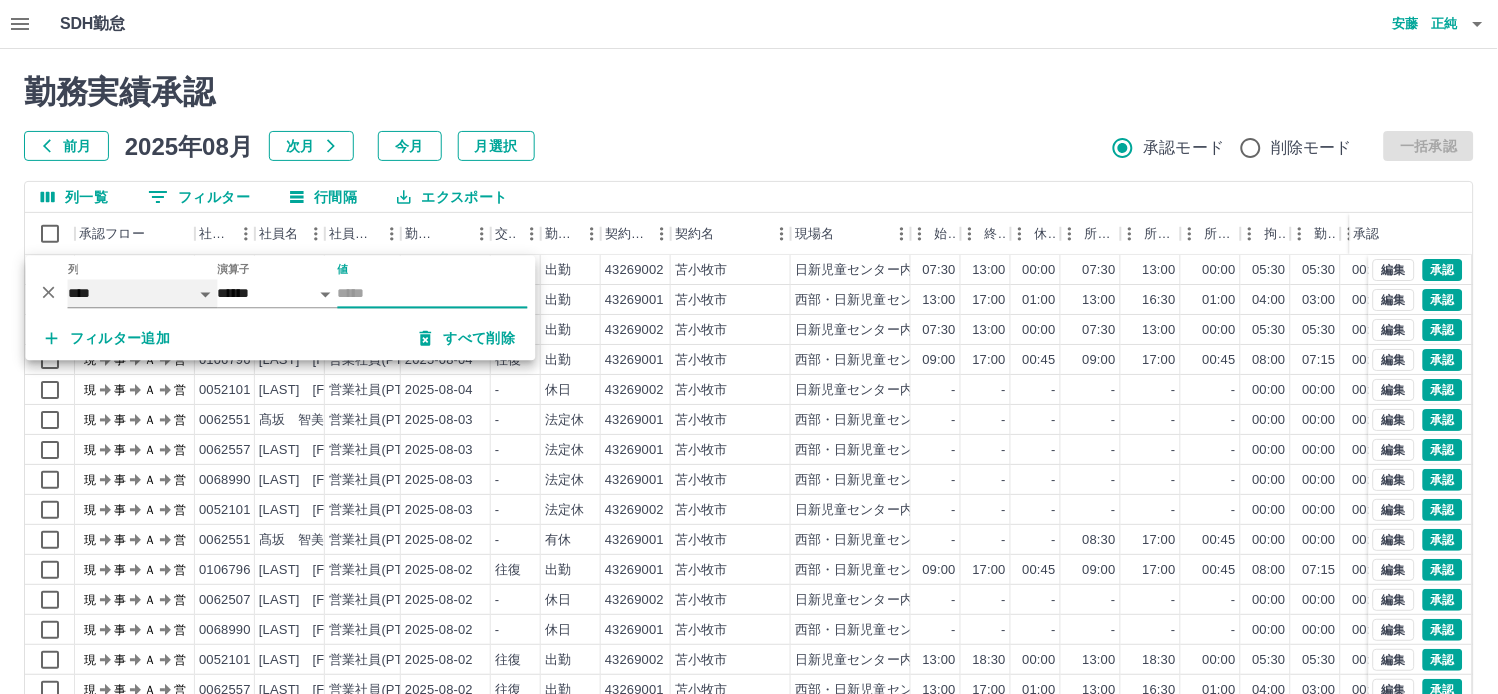 click on "**** *** **** *** *** **** ***** *** *** ** ** ** **** **** **** ** ** *** **** *****" at bounding box center (143, 294) 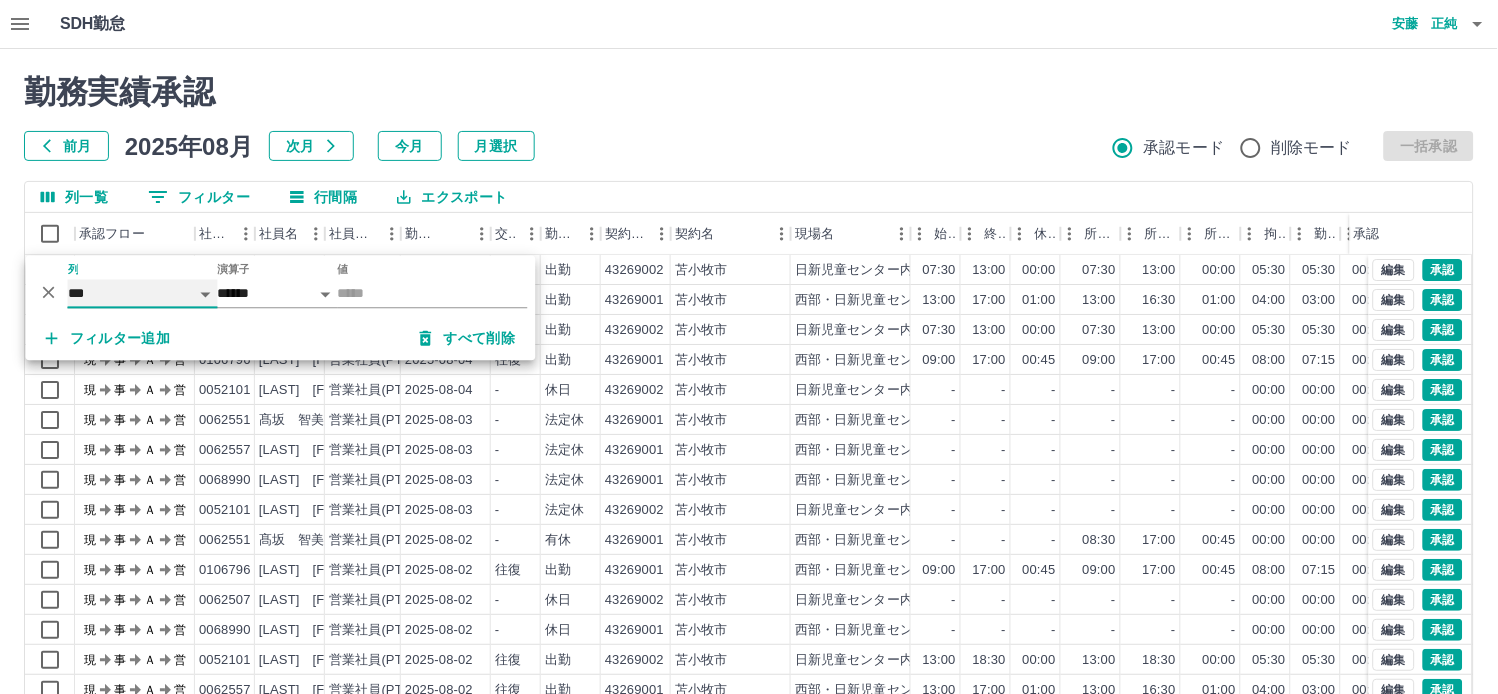 click on "**** *** **** *** *** **** ***** *** *** ** ** ** **** **** **** ** ** *** **** *****" at bounding box center (143, 294) 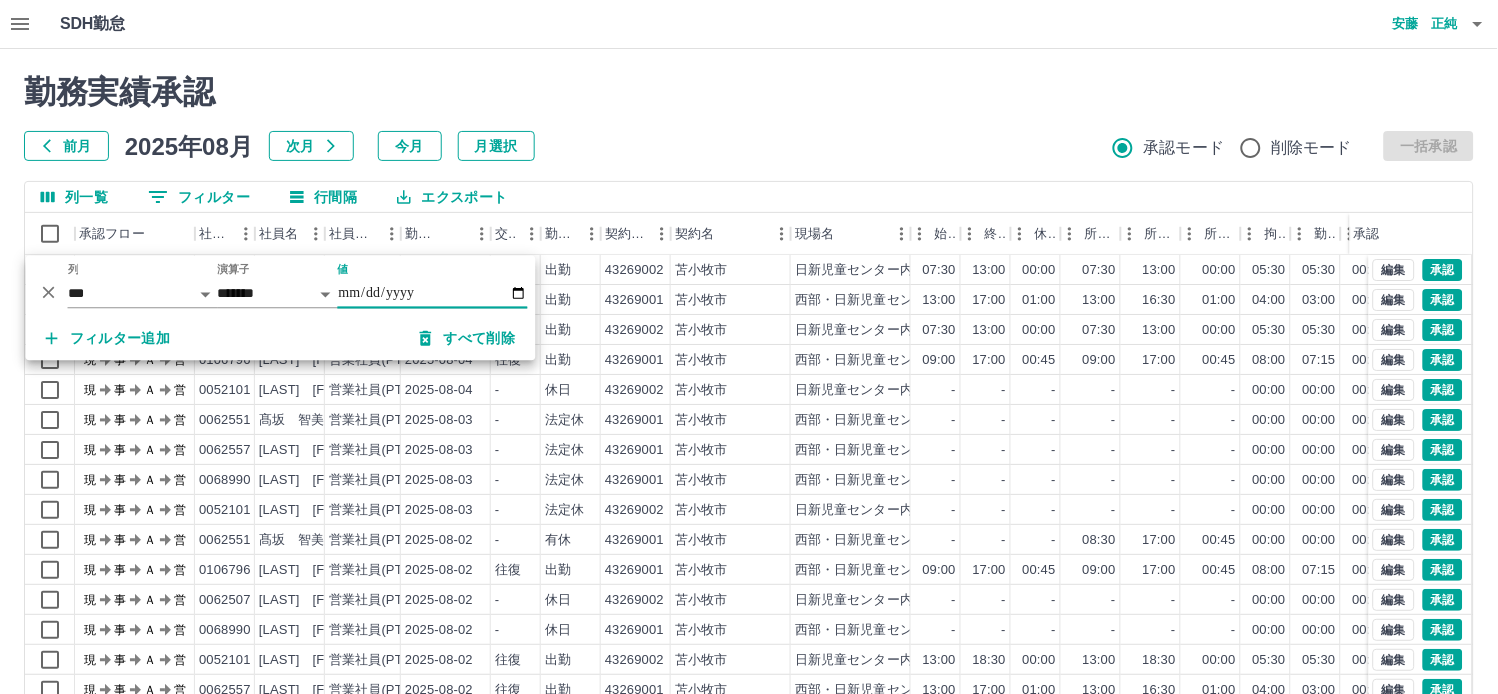 click on "値" at bounding box center [433, 294] 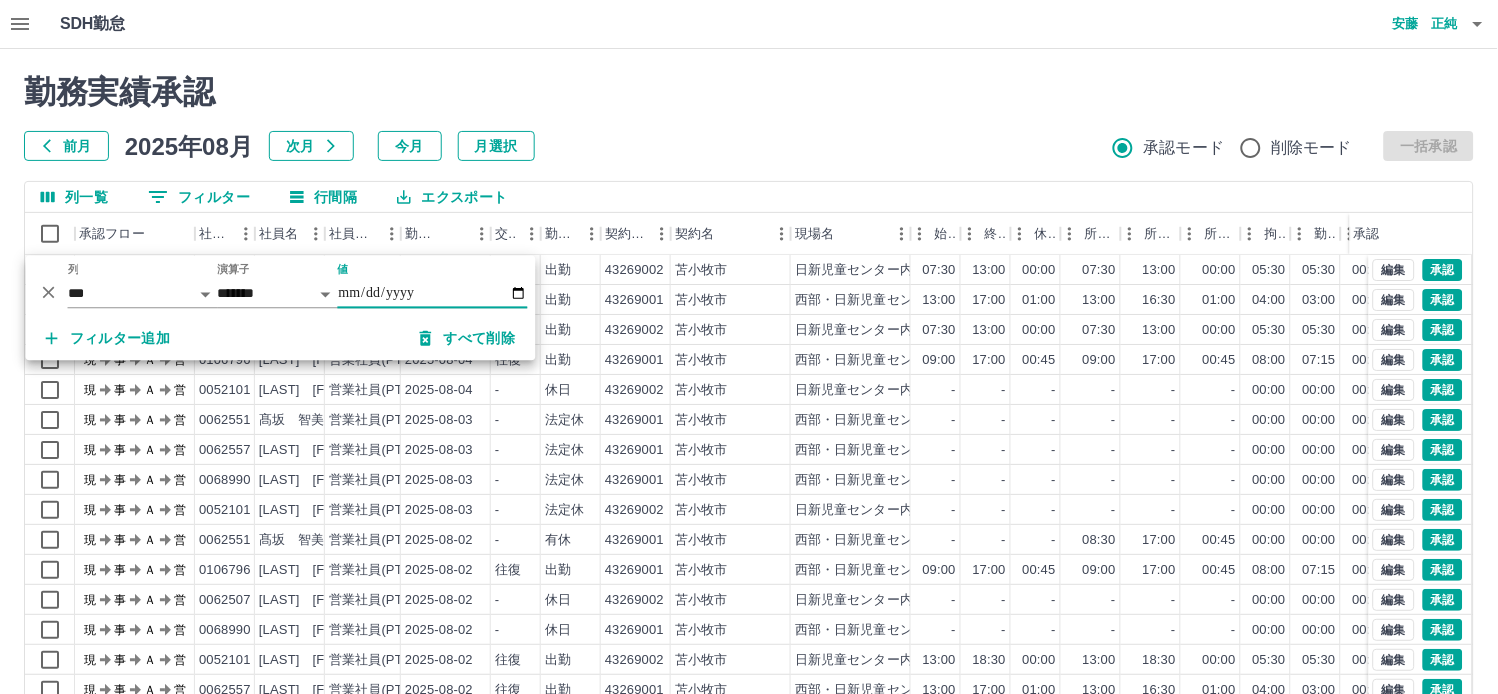 type on "**********" 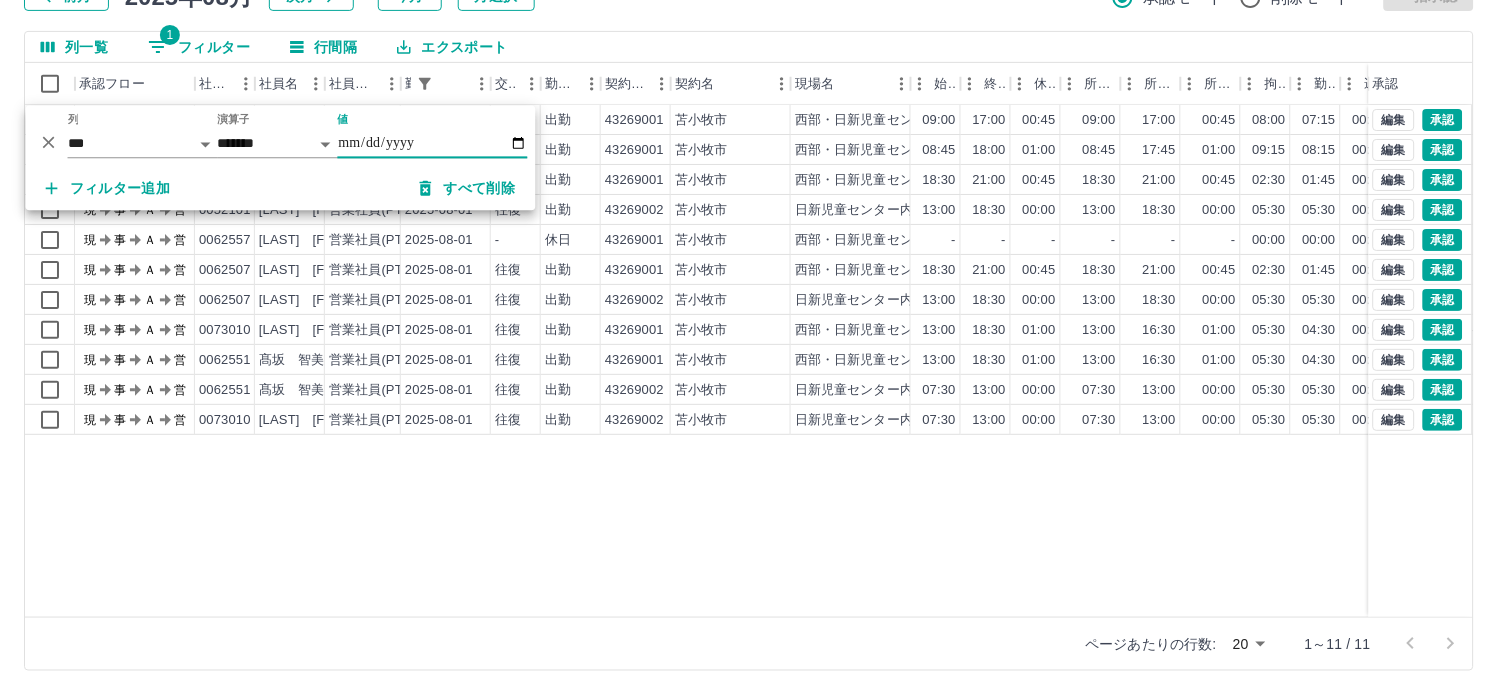 scroll, scrollTop: 151, scrollLeft: 0, axis: vertical 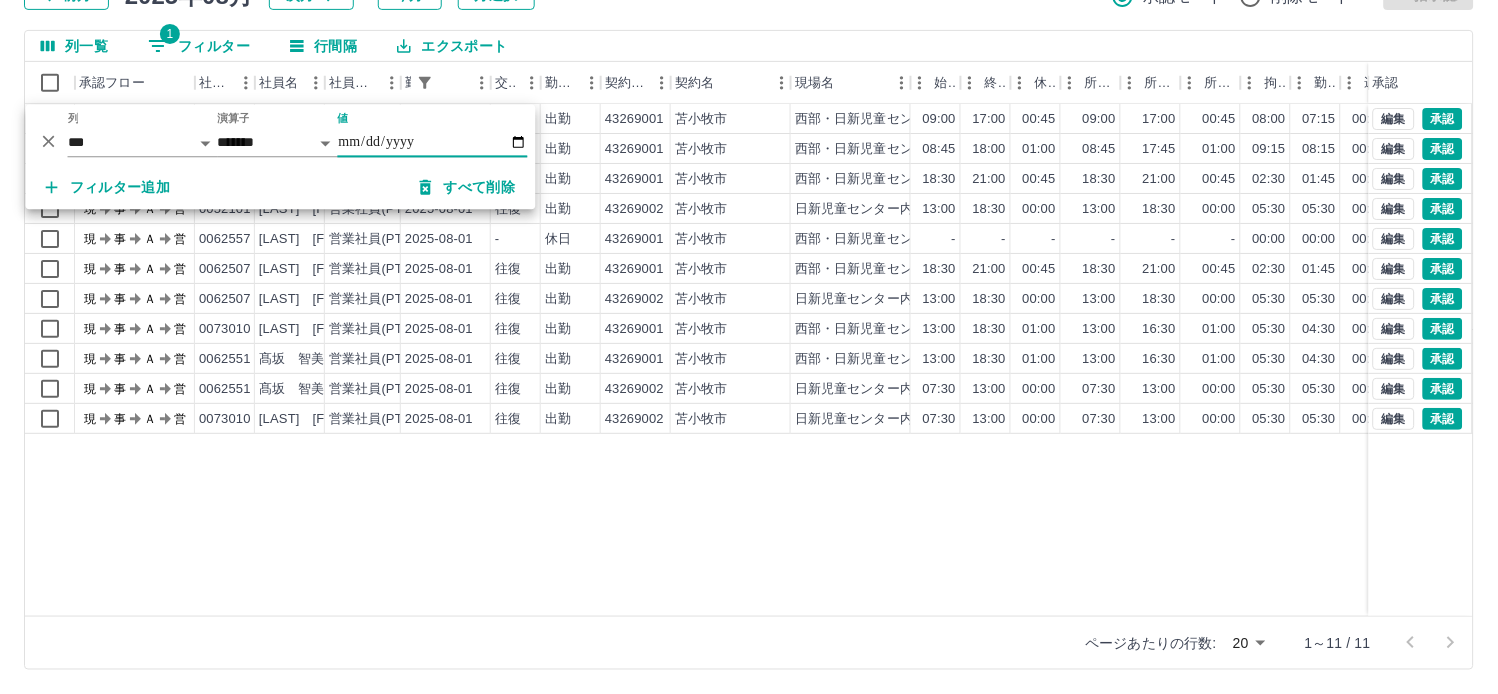 click on "勤務実績承認 前月 2025年08月 次月 今月 月選択 承認モード 削除モード 一括承認 列一覧 1 フィルター 行間隔 エクスポート 承認フロー 社員番号 社員名 社員区分 勤務日 交通費 勤務区分 契約コード 契約名 現場名 始業 終業 休憩 所定開始 所定終業 所定休憩 拘束 勤務 遅刻等 コメント ステータス 承認 現 事 Ａ 営 0106796 [LAST]　[FIRST] 営業社員(PT契約) 2025-08-01 往復 出勤 43269001 [CITY] 西部・日新児童センター 09:00 17:00 00:45 09:00 17:00 00:45 08:00 07:15 00:00 現場責任者承認待 現 事 Ａ 営 0068990 [LAST]　[FIRST] 営業社員(PT契約) 2025-08-01 往復 出勤 43269001 [CITY] 西部・日新児童センター 08:45 18:00 01:00 08:45 17:45 01:00 09:15 08:15 00:00 現場責任者承認待 現 事 Ａ 営 0052101 [LAST]　[FIRST] 営業社員(PT契約) 2025-08-01 往復 出勤 43269001 [CITY] 西部・日新児童センター 18:30 21:00 00:45 18:30 -" at bounding box center [749, 296] 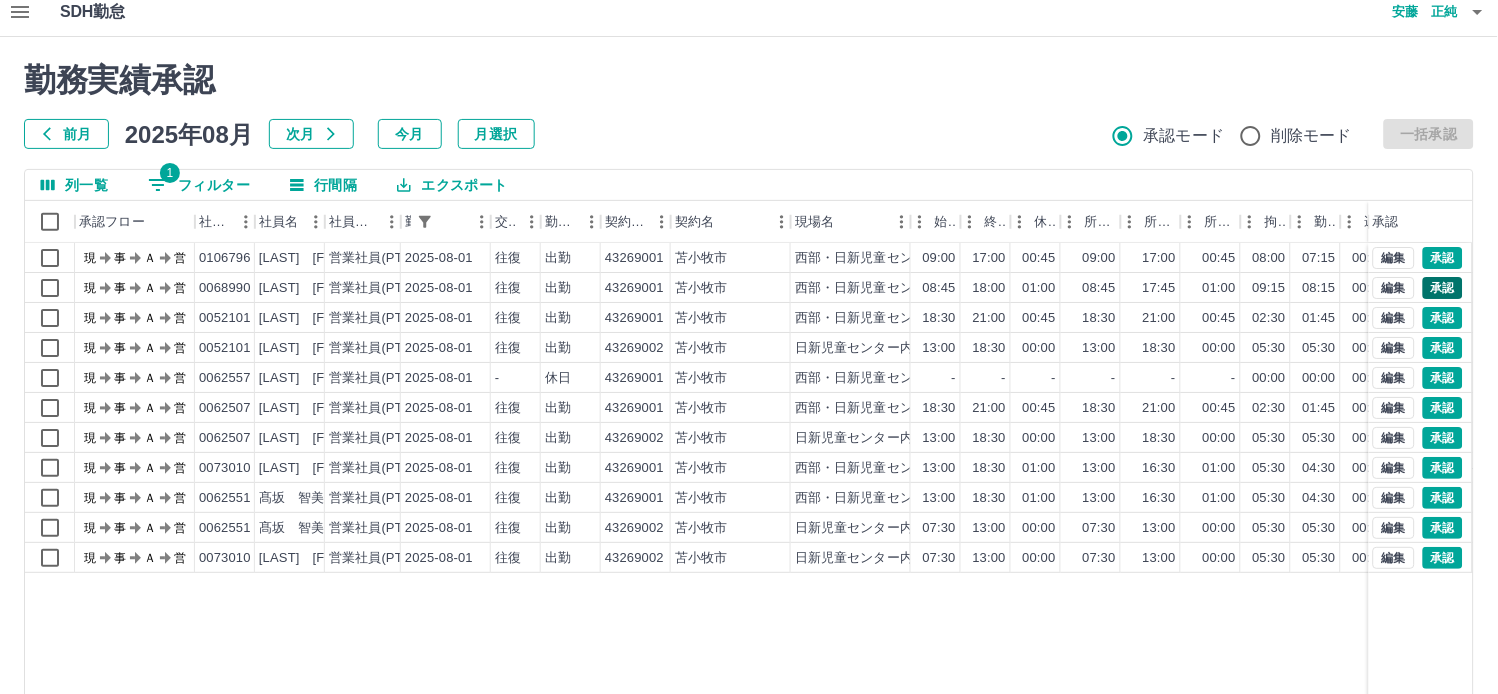 scroll, scrollTop: 0, scrollLeft: 0, axis: both 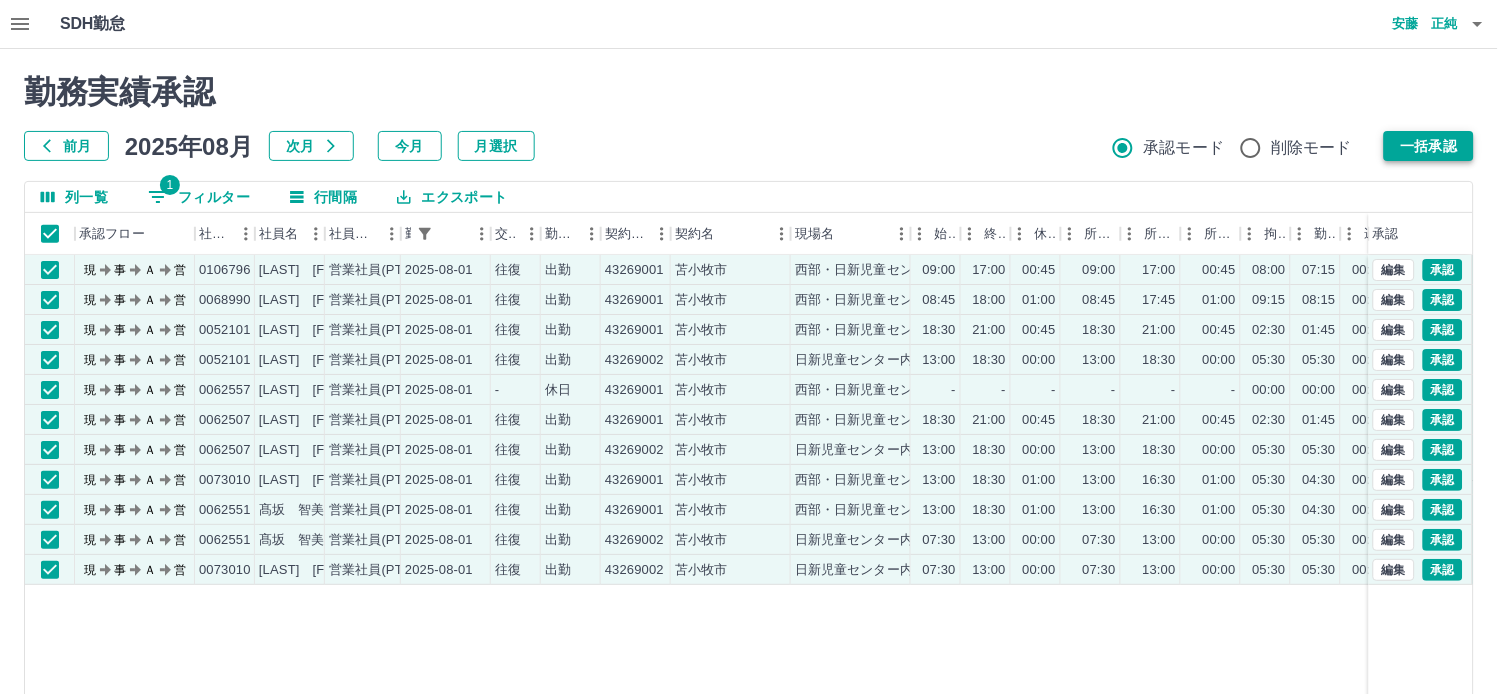 click on "一括承認" at bounding box center [1429, 146] 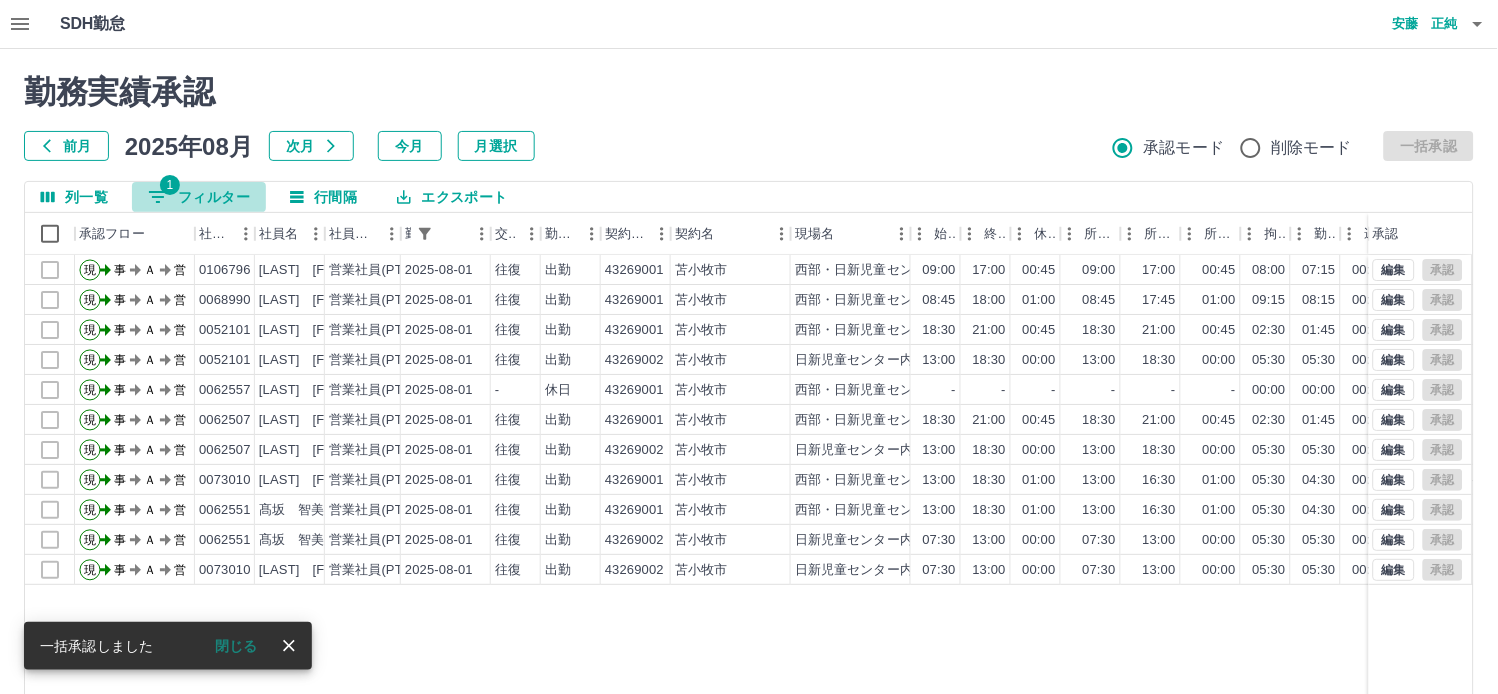 click on "1 フィルター" at bounding box center (199, 197) 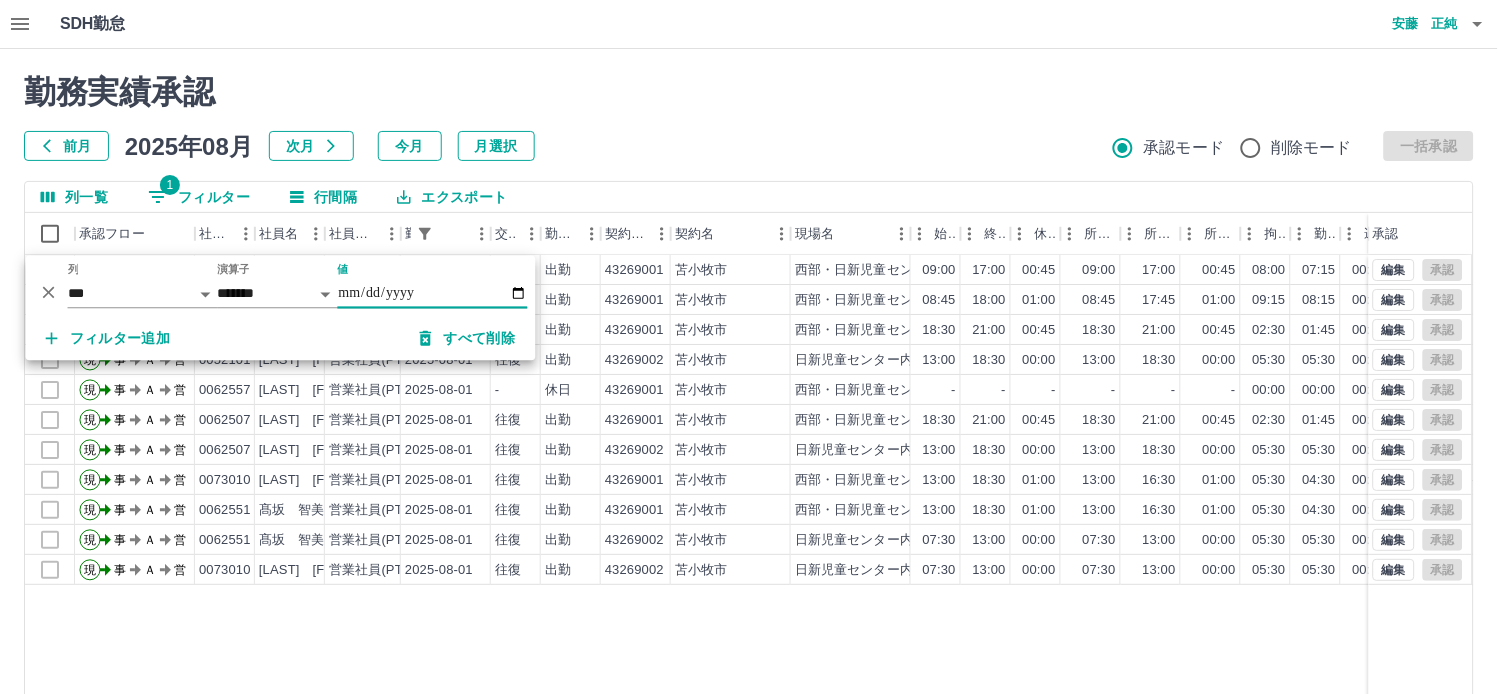 click on "**********" at bounding box center (433, 294) 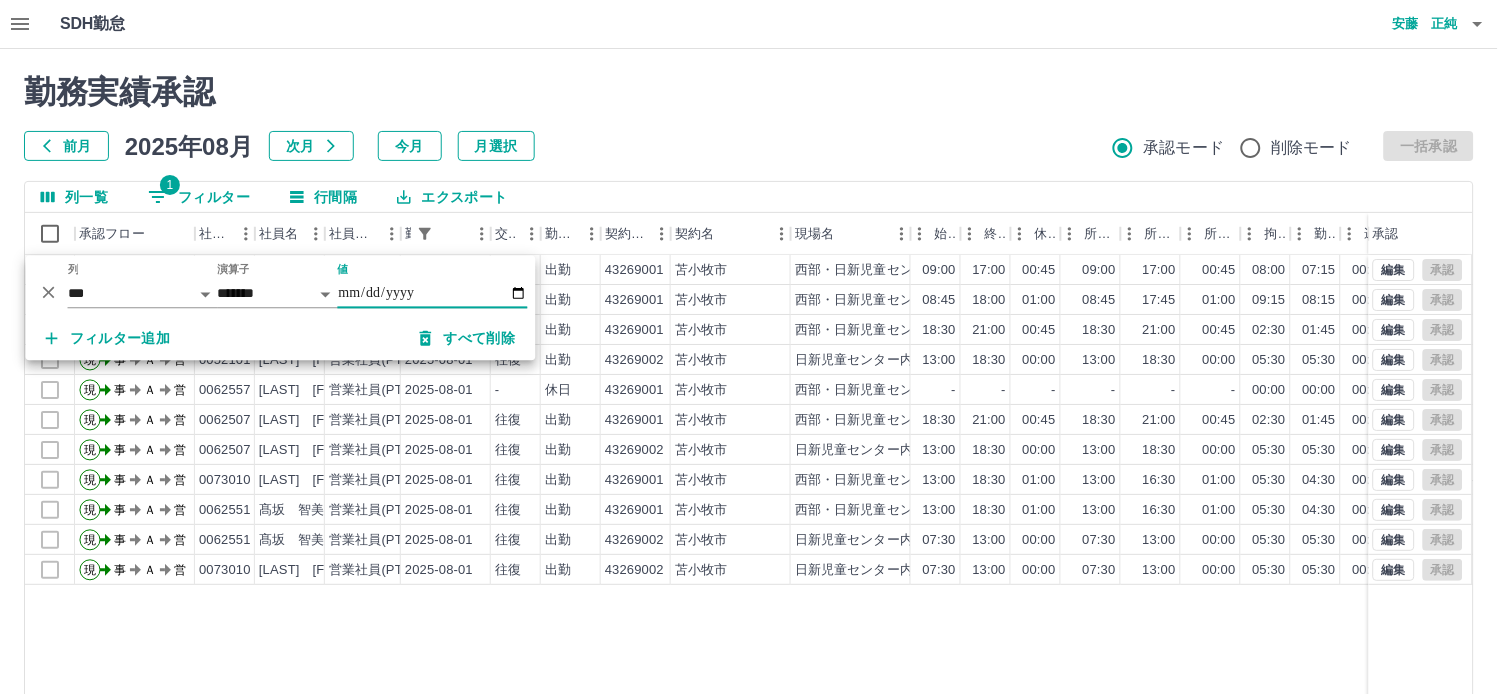 type on "**********" 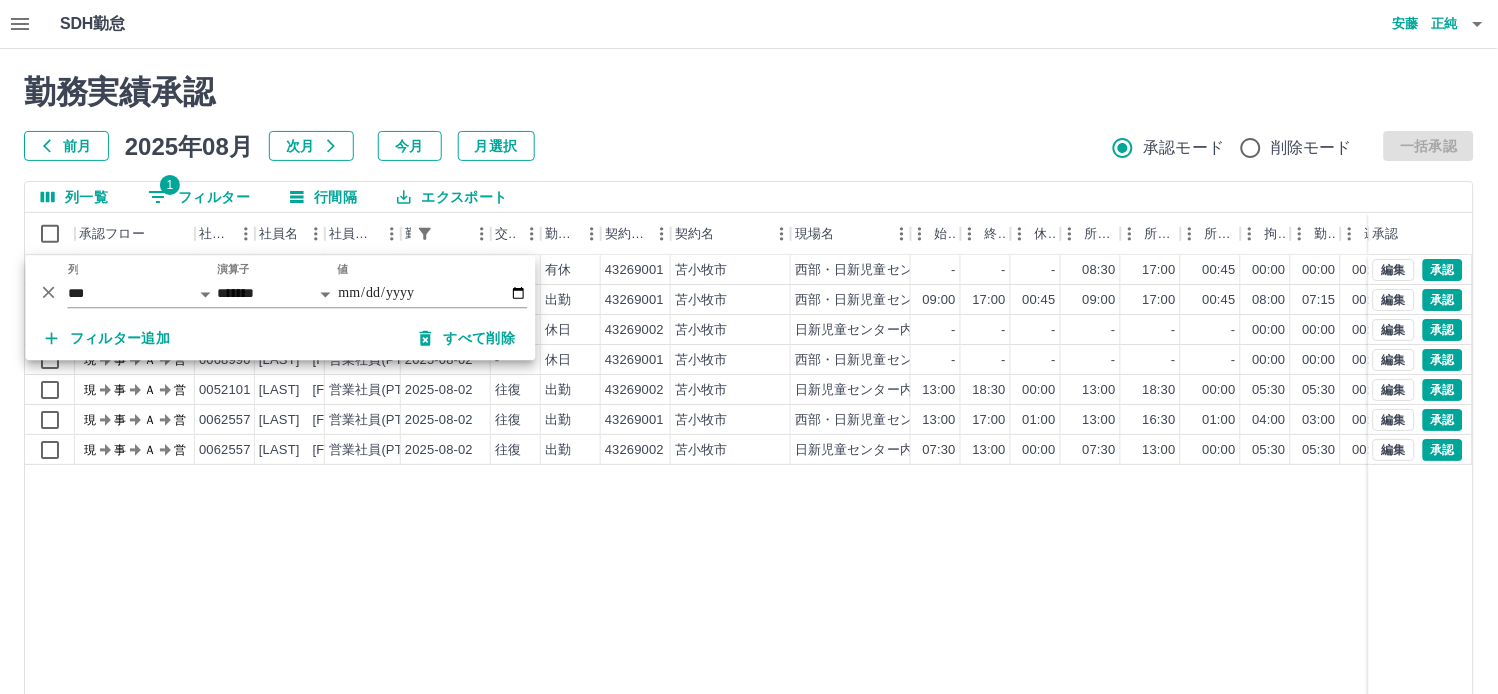 click on "SDH勤怠 [LAST]　[FIRST]" at bounding box center (749, 24) 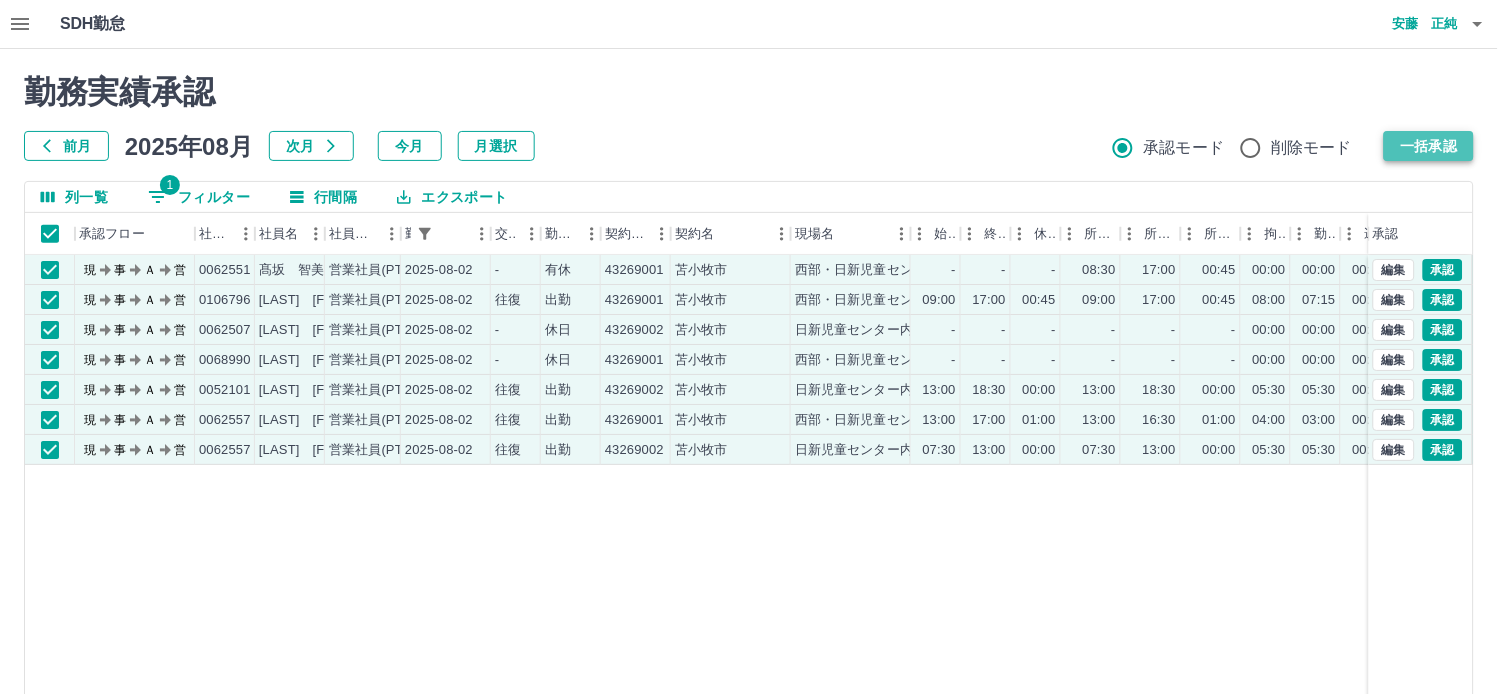 click on "一括承認" at bounding box center [1429, 146] 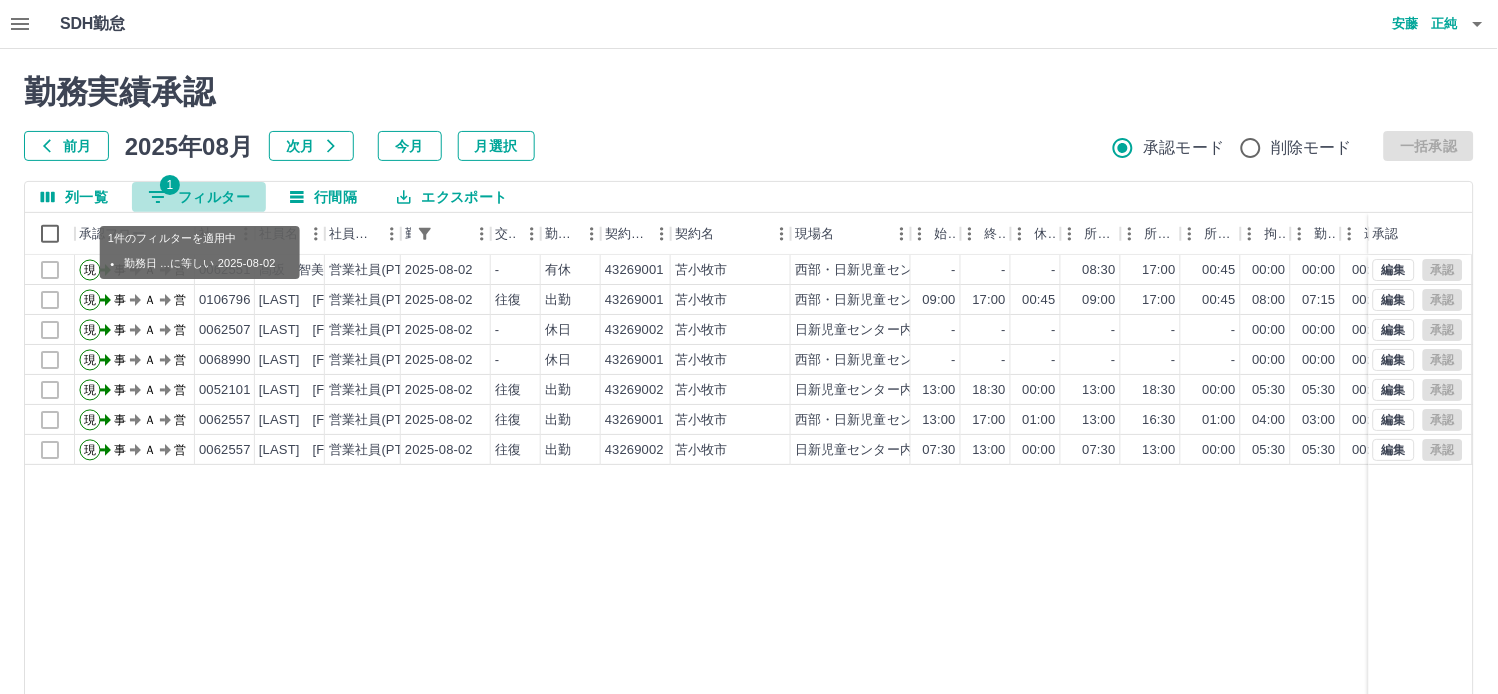 click on "1 フィルター" at bounding box center (199, 197) 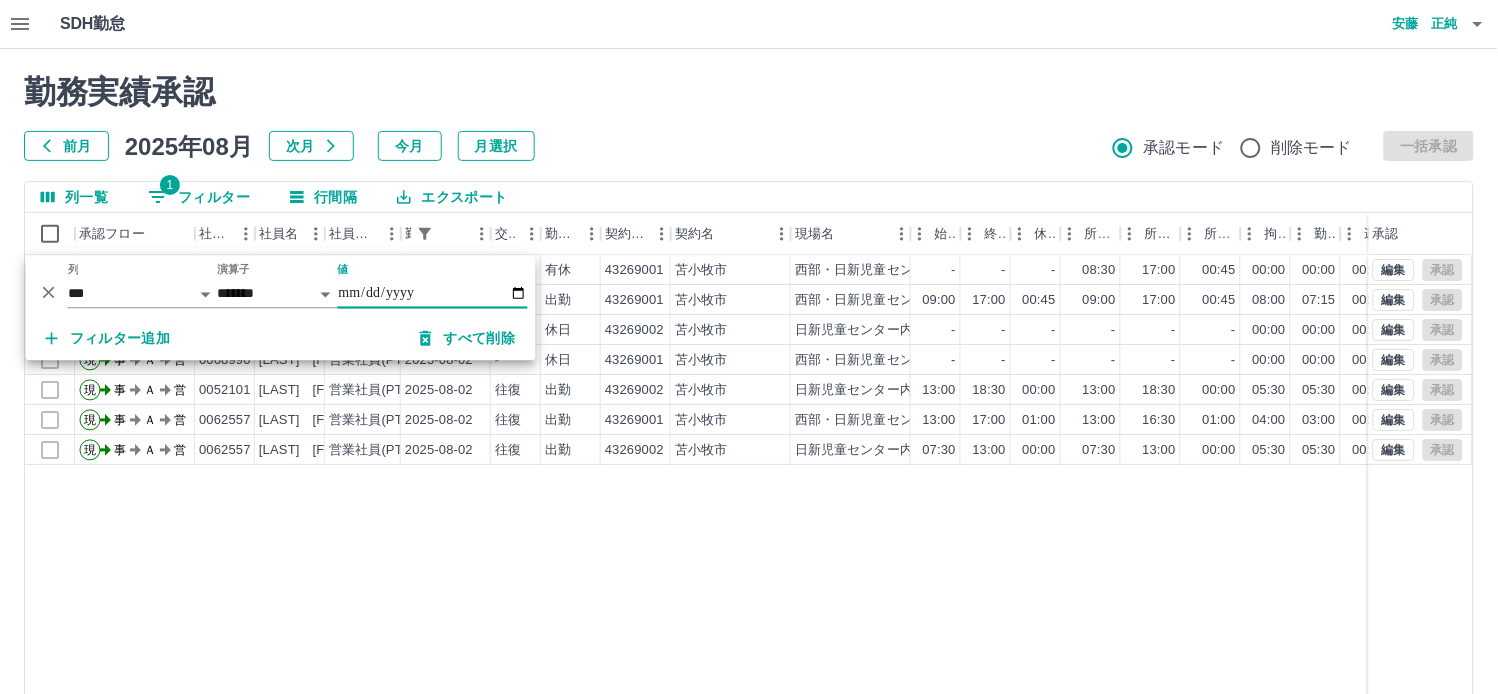 click on "**********" at bounding box center (433, 294) 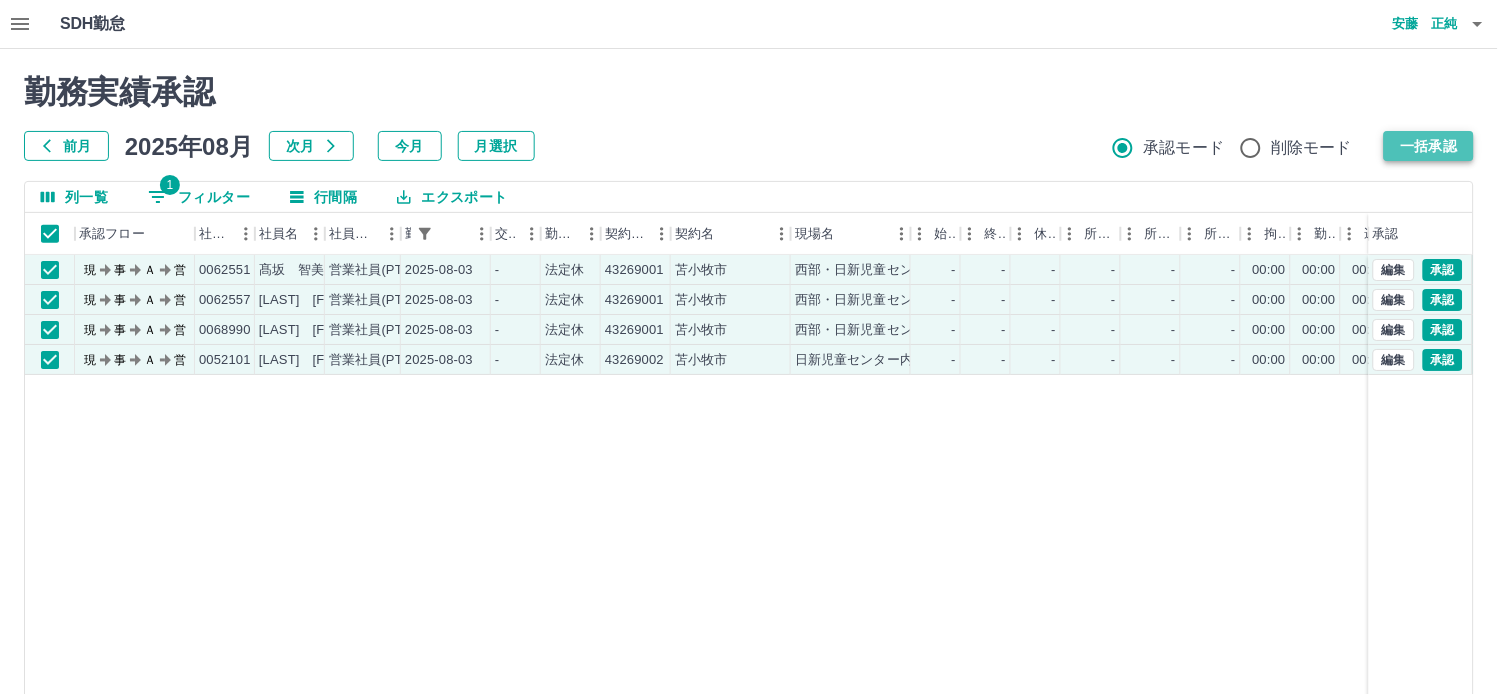 click on "一括承認" at bounding box center [1429, 146] 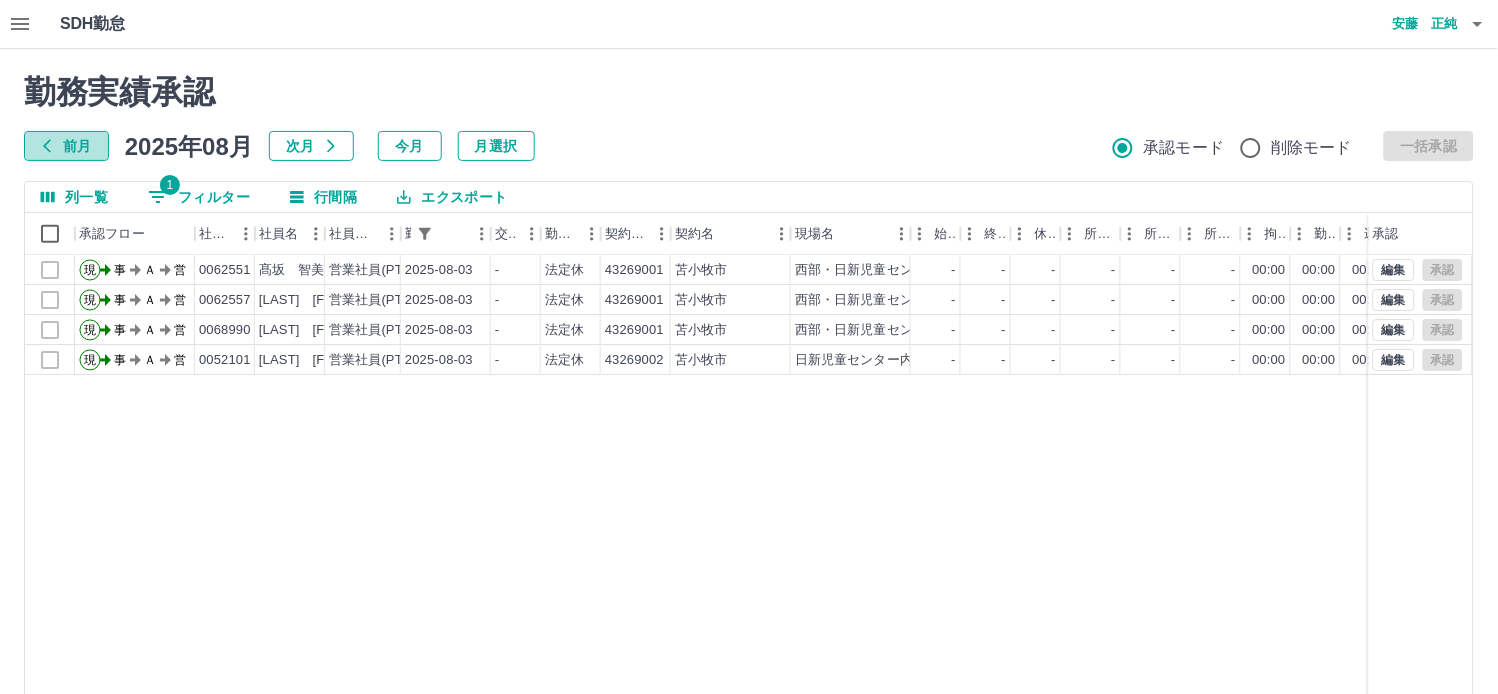 click on "前月" at bounding box center (66, 146) 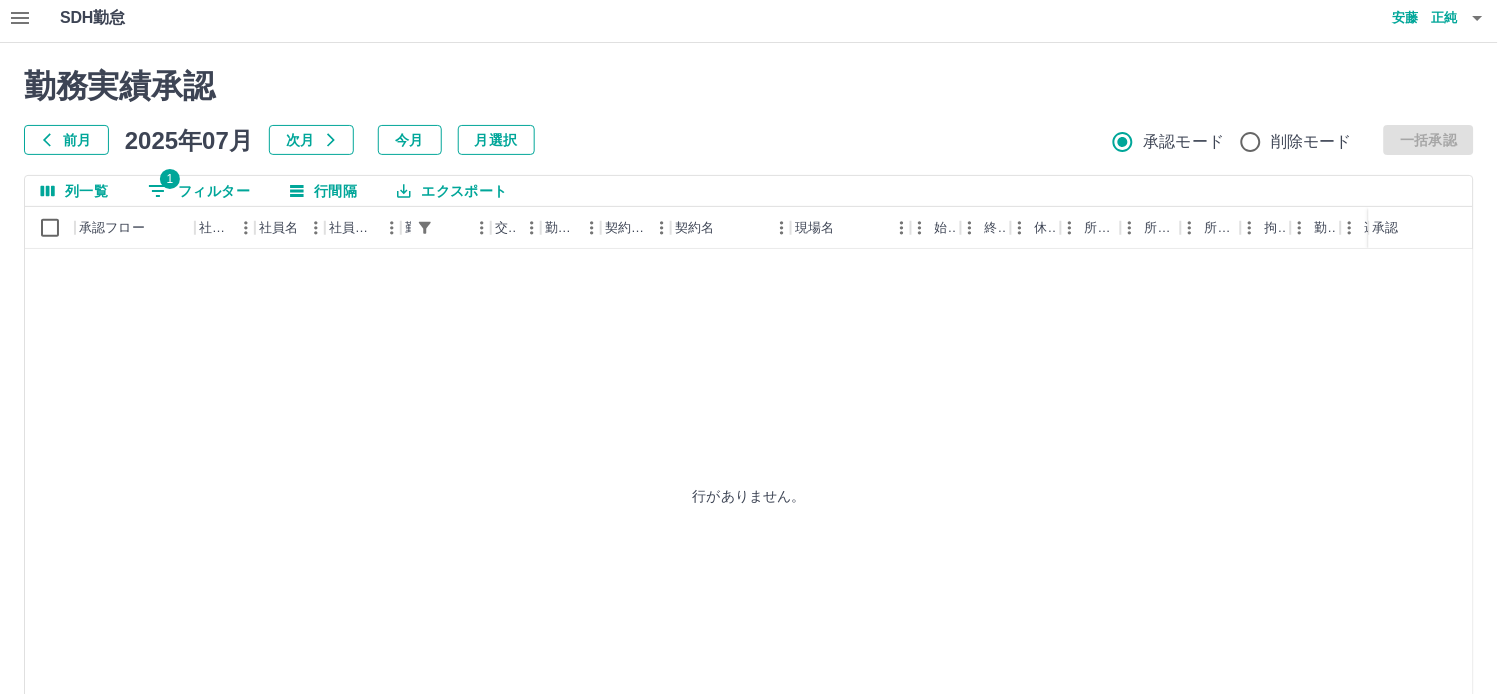 scroll, scrollTop: 0, scrollLeft: 0, axis: both 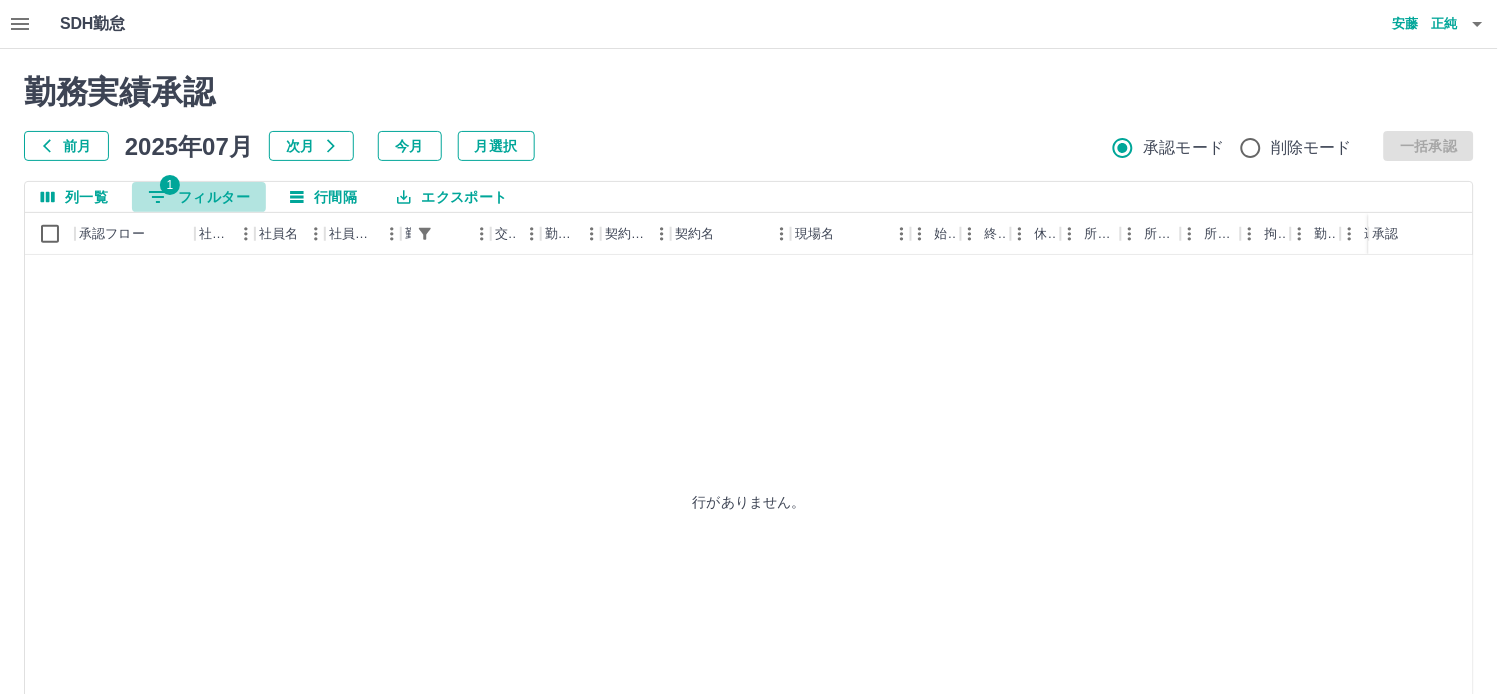 click on "1 フィルター" at bounding box center [199, 197] 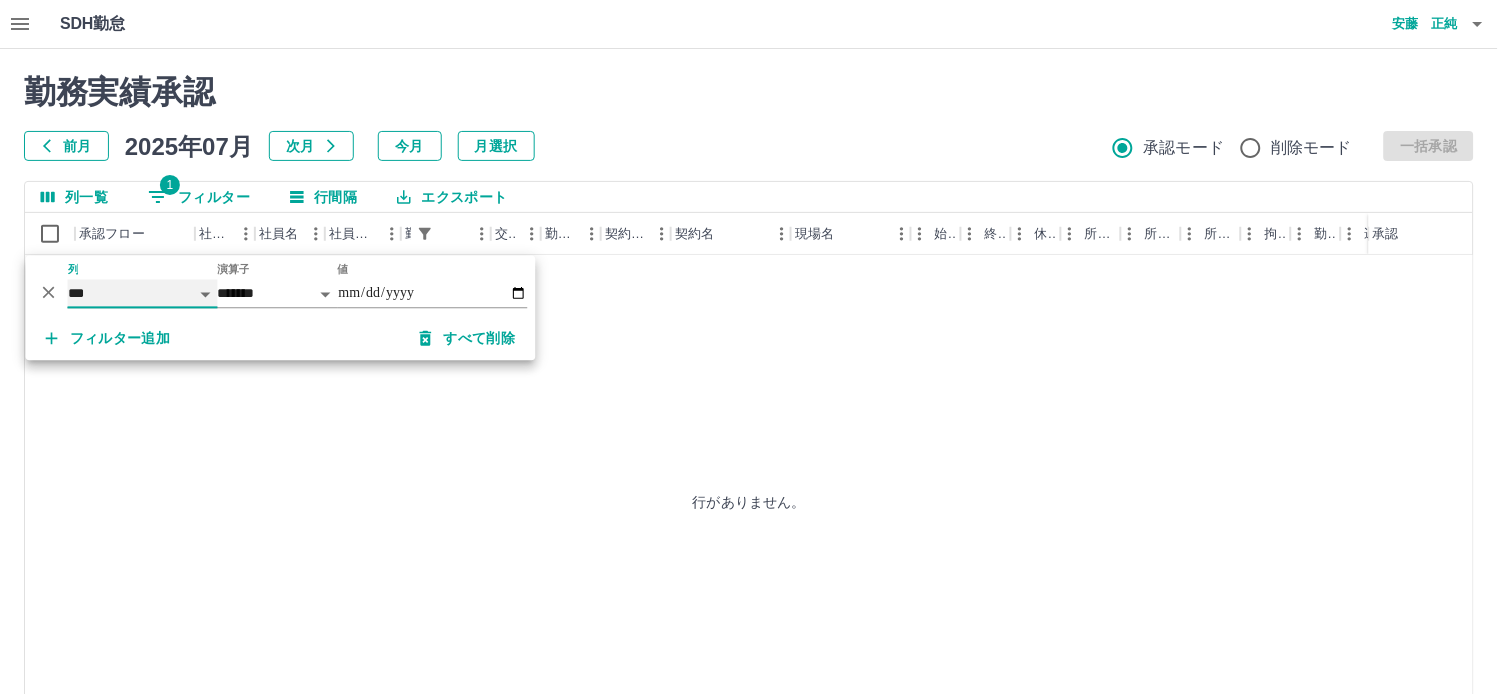 click on "**** *** **** *** *** **** ***** *** *** ** ** ** **** **** **** ** ** *** **** *****" at bounding box center (143, 294) 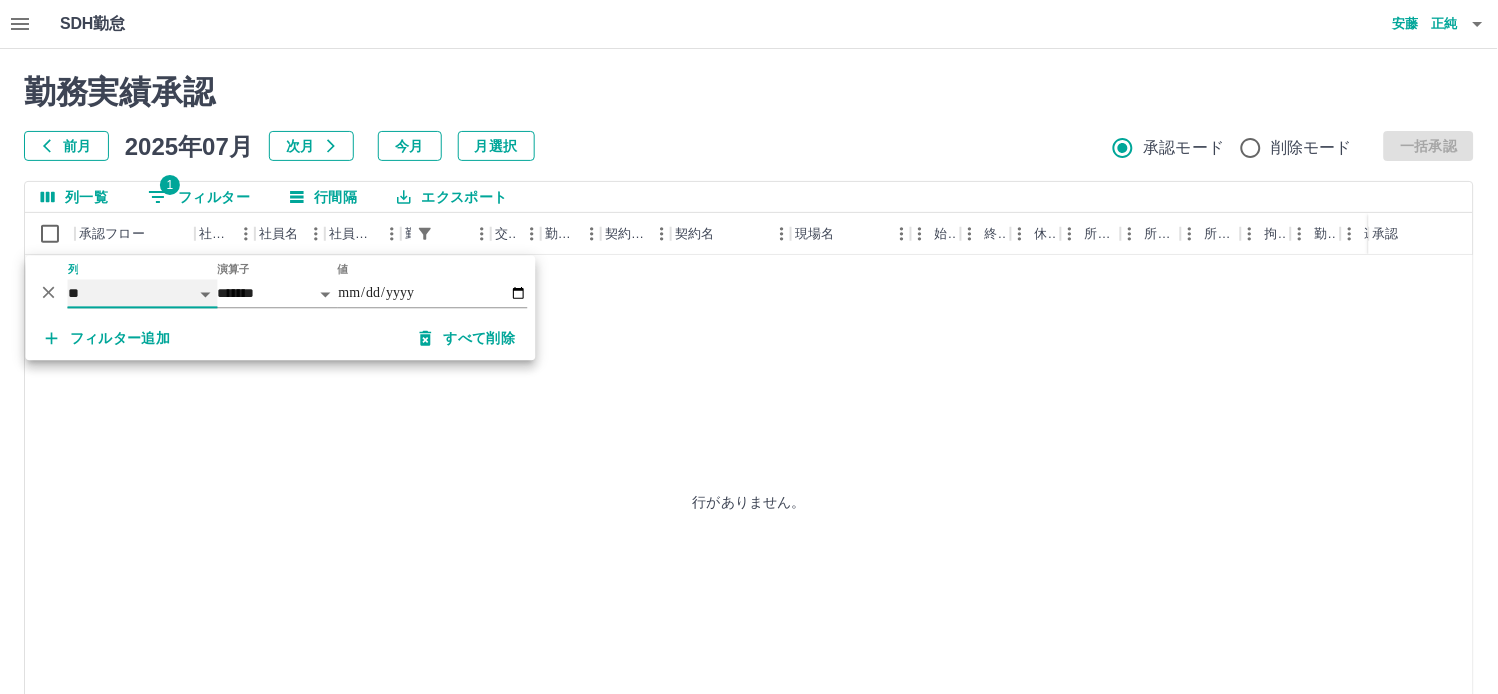 click on "**** *** **** *** *** **** ***** *** *** ** ** ** **** **** **** ** ** *** **** *****" at bounding box center (143, 294) 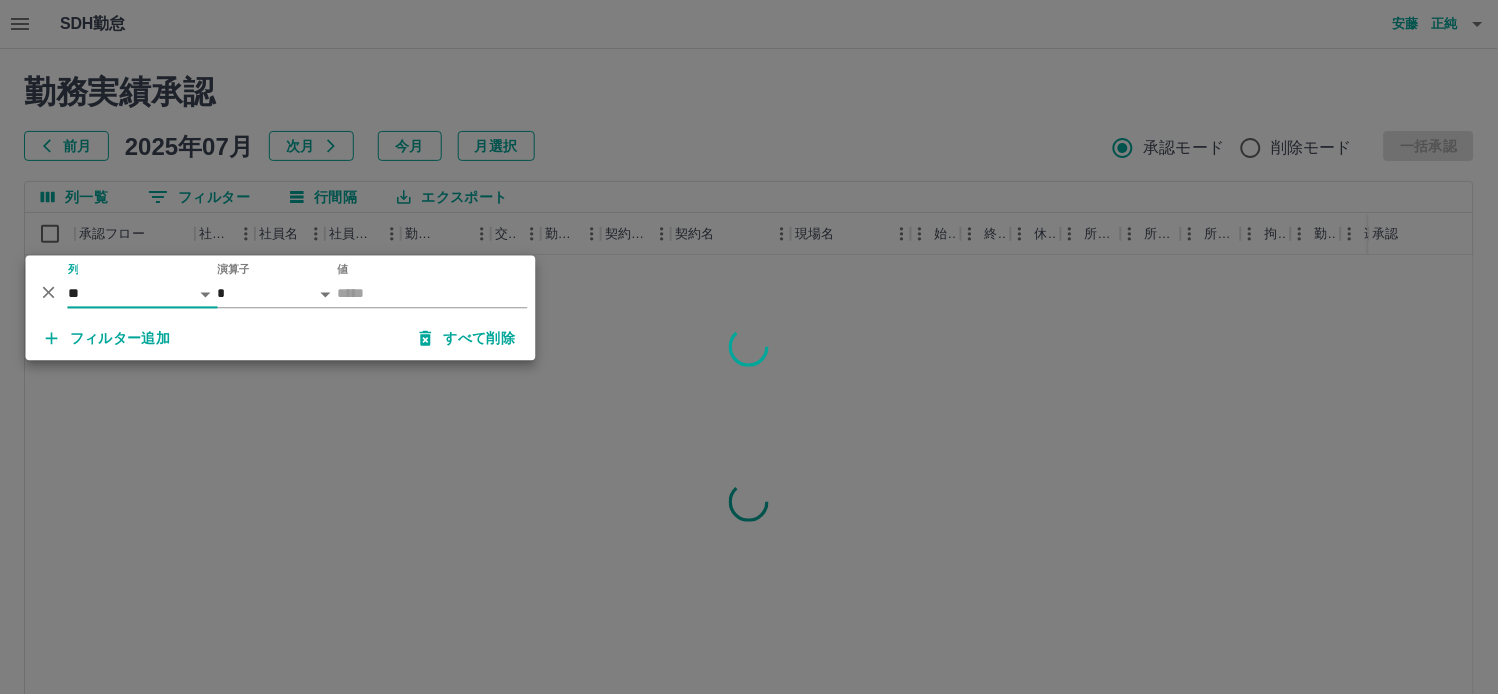 click at bounding box center (749, 347) 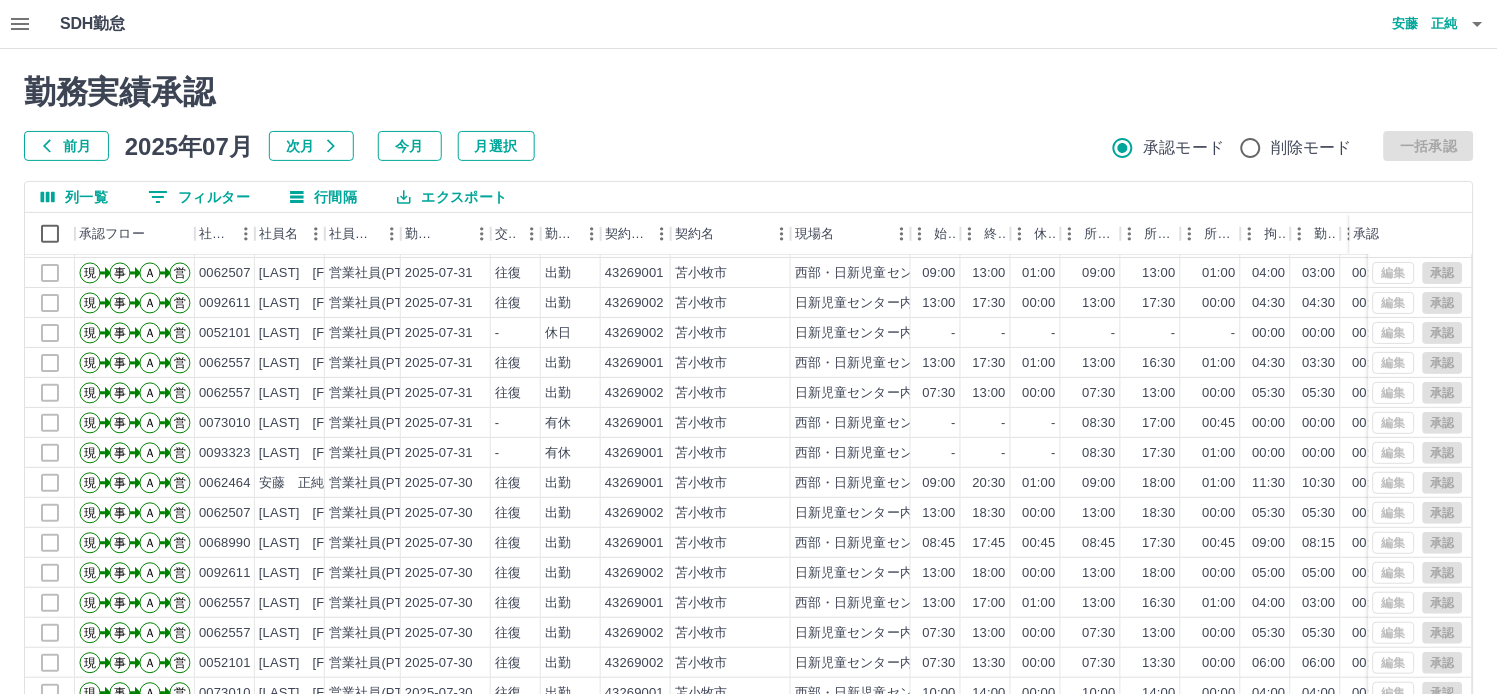 scroll, scrollTop: 0, scrollLeft: 0, axis: both 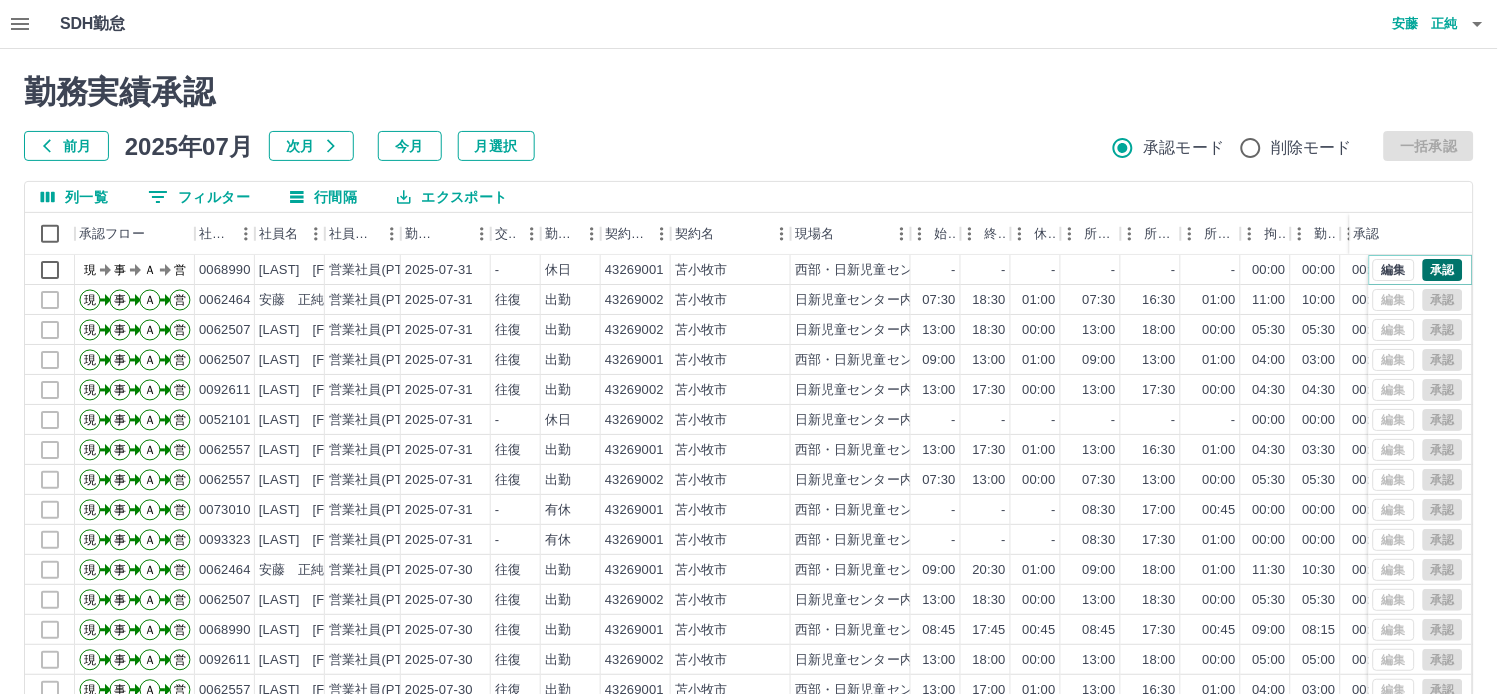 click on "承認" at bounding box center [1443, 270] 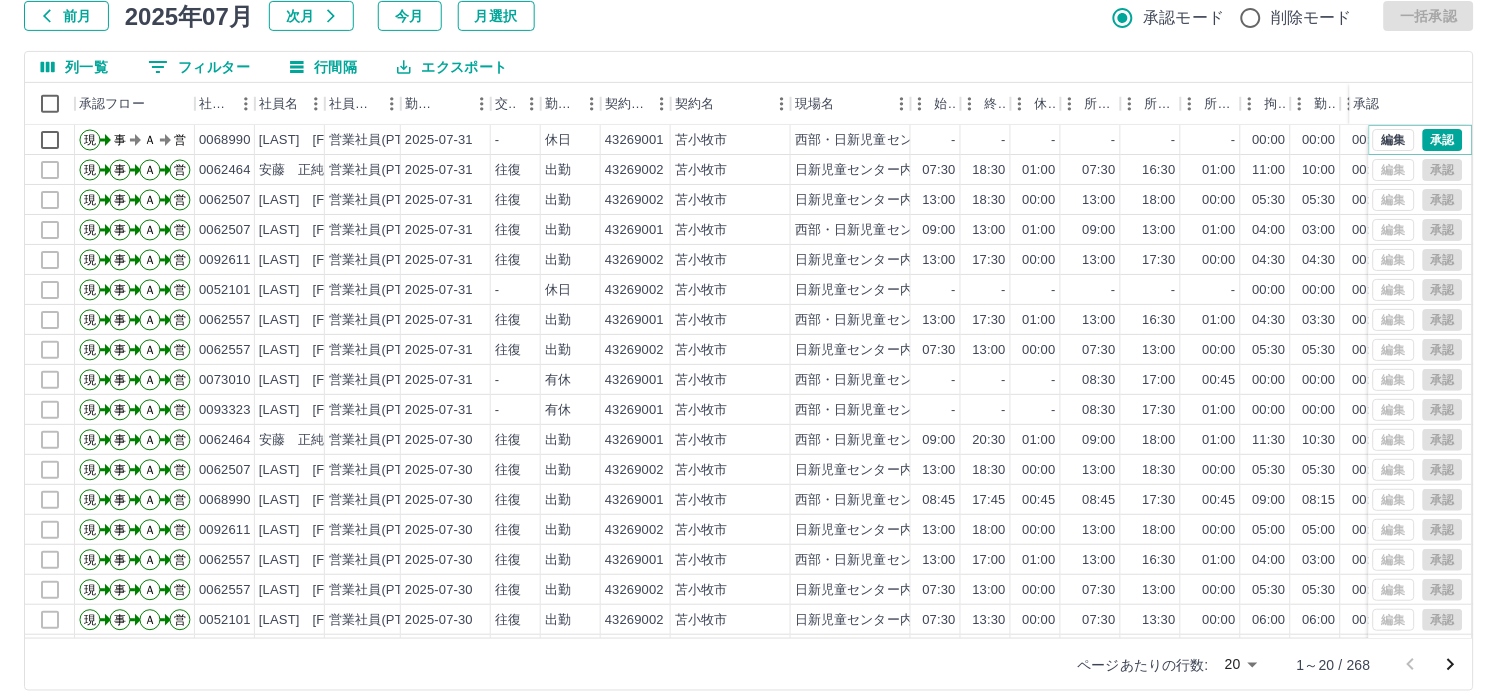 scroll, scrollTop: 151, scrollLeft: 0, axis: vertical 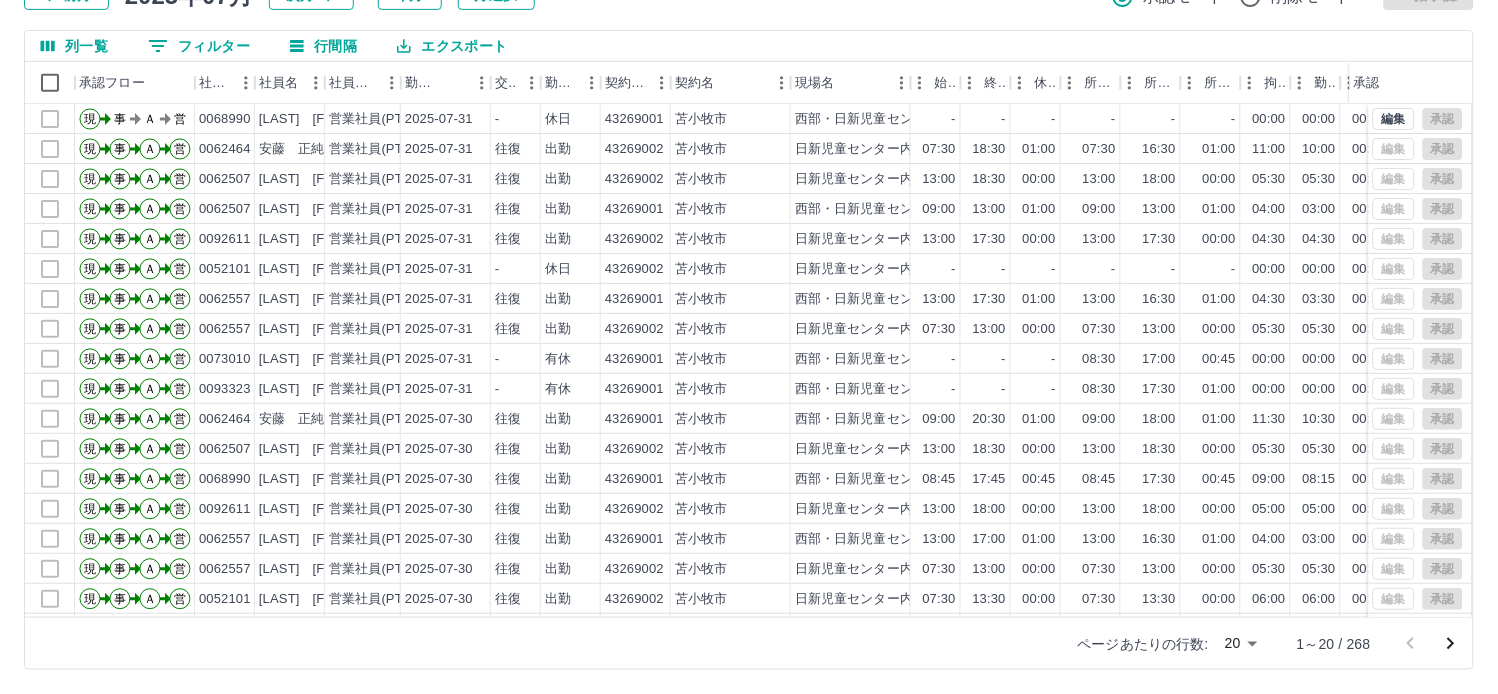 click on "ページあたりの行数: 20 ** 1～20 / 268" at bounding box center [749, 643] 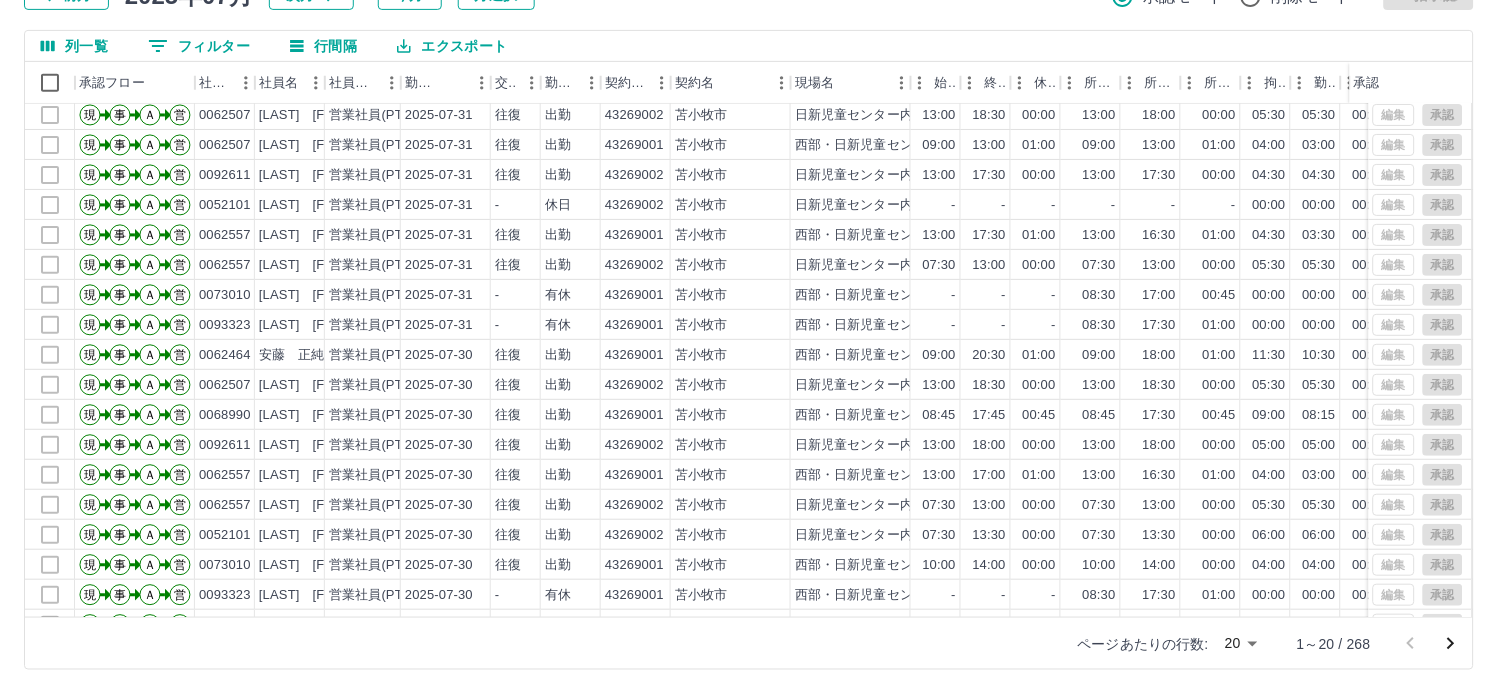 scroll, scrollTop: 106, scrollLeft: 0, axis: vertical 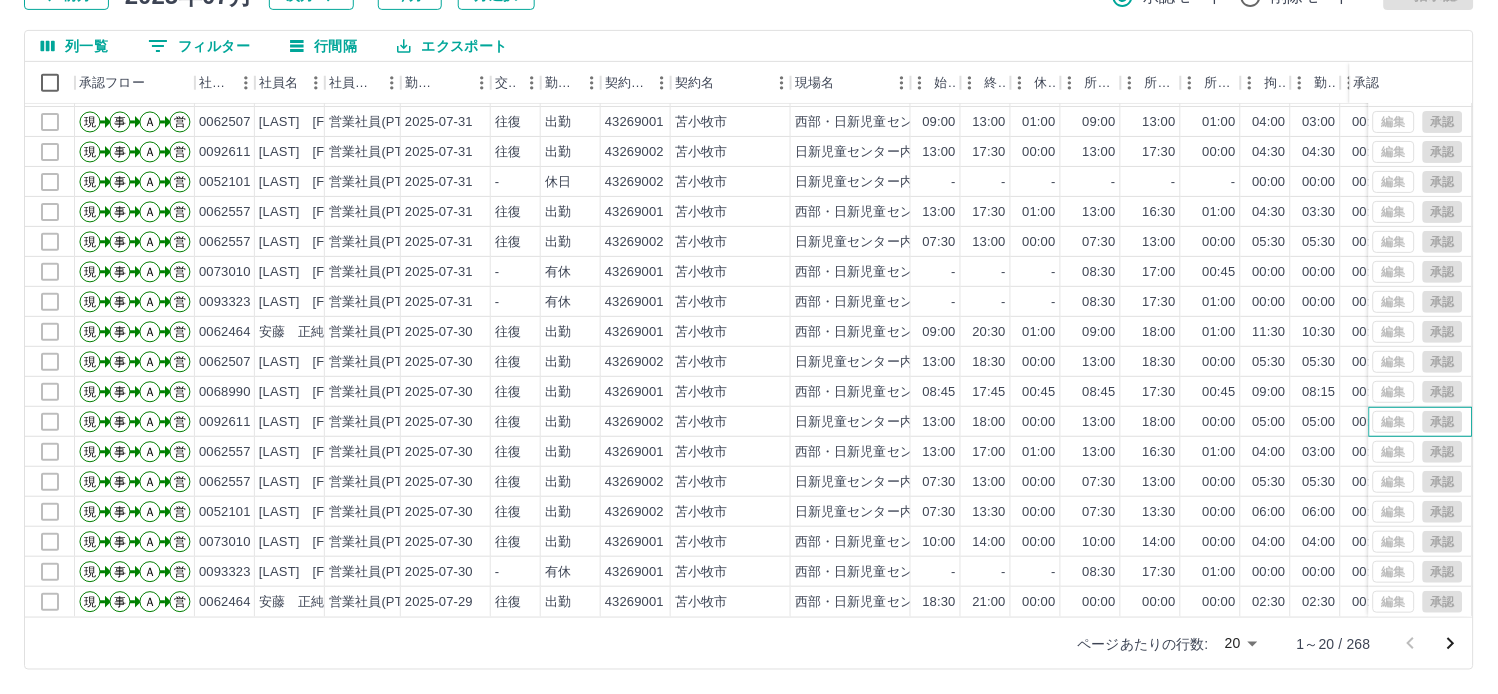 drag, startPoint x: 1451, startPoint y: 418, endPoint x: 1452, endPoint y: 428, distance: 10.049875 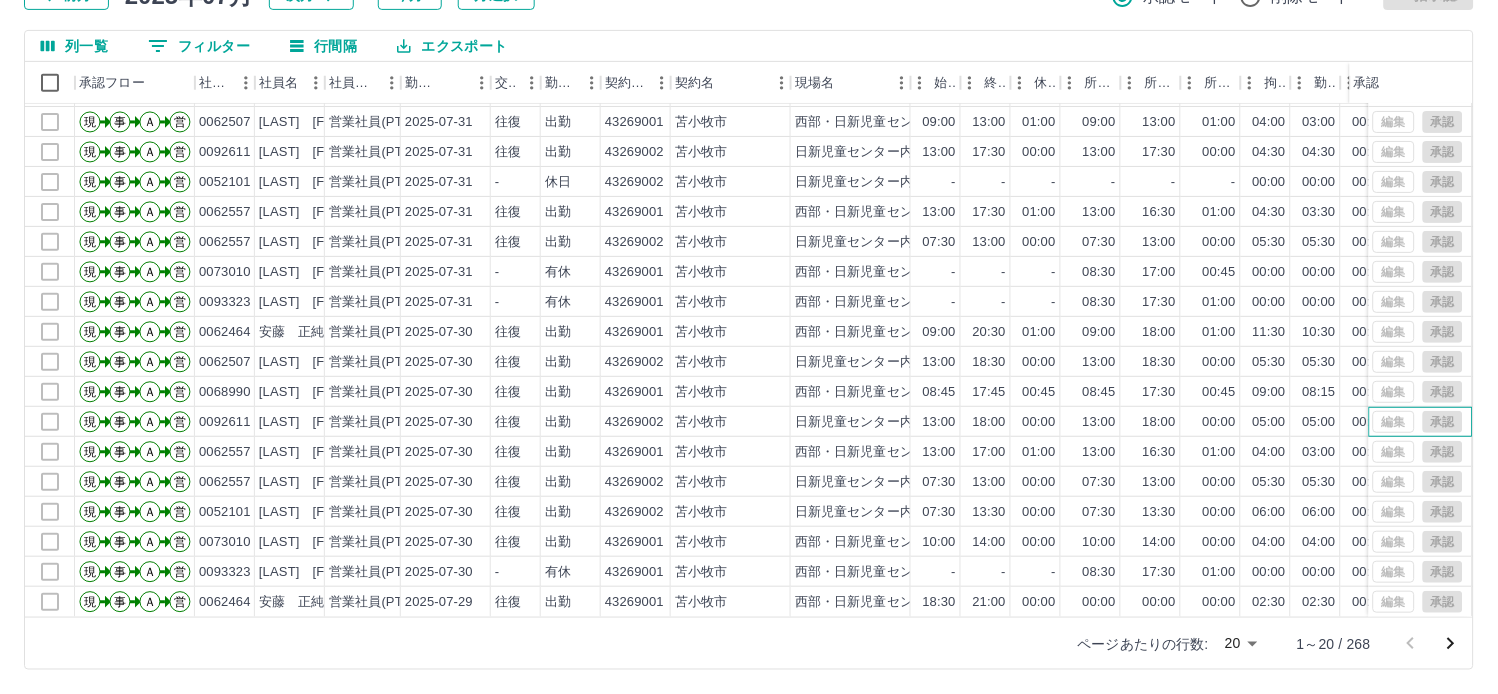 scroll, scrollTop: 0, scrollLeft: 0, axis: both 